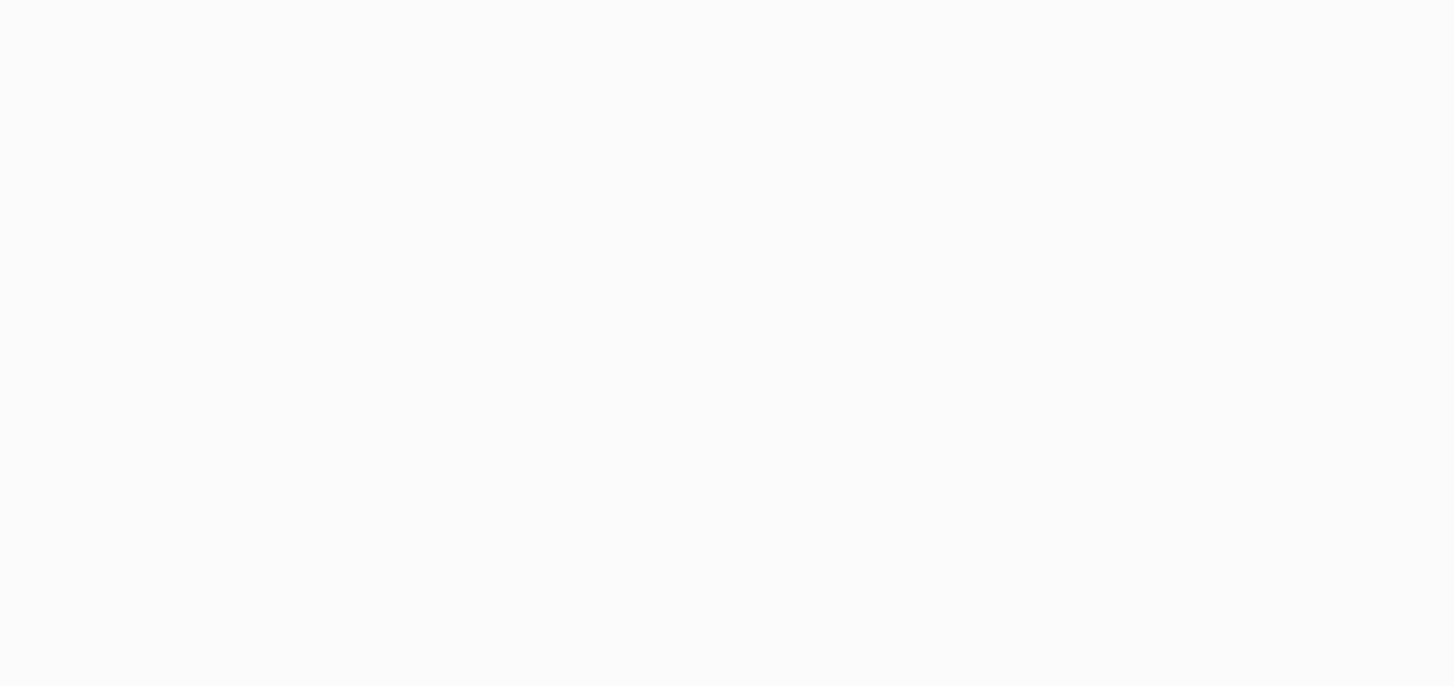 scroll, scrollTop: 0, scrollLeft: 0, axis: both 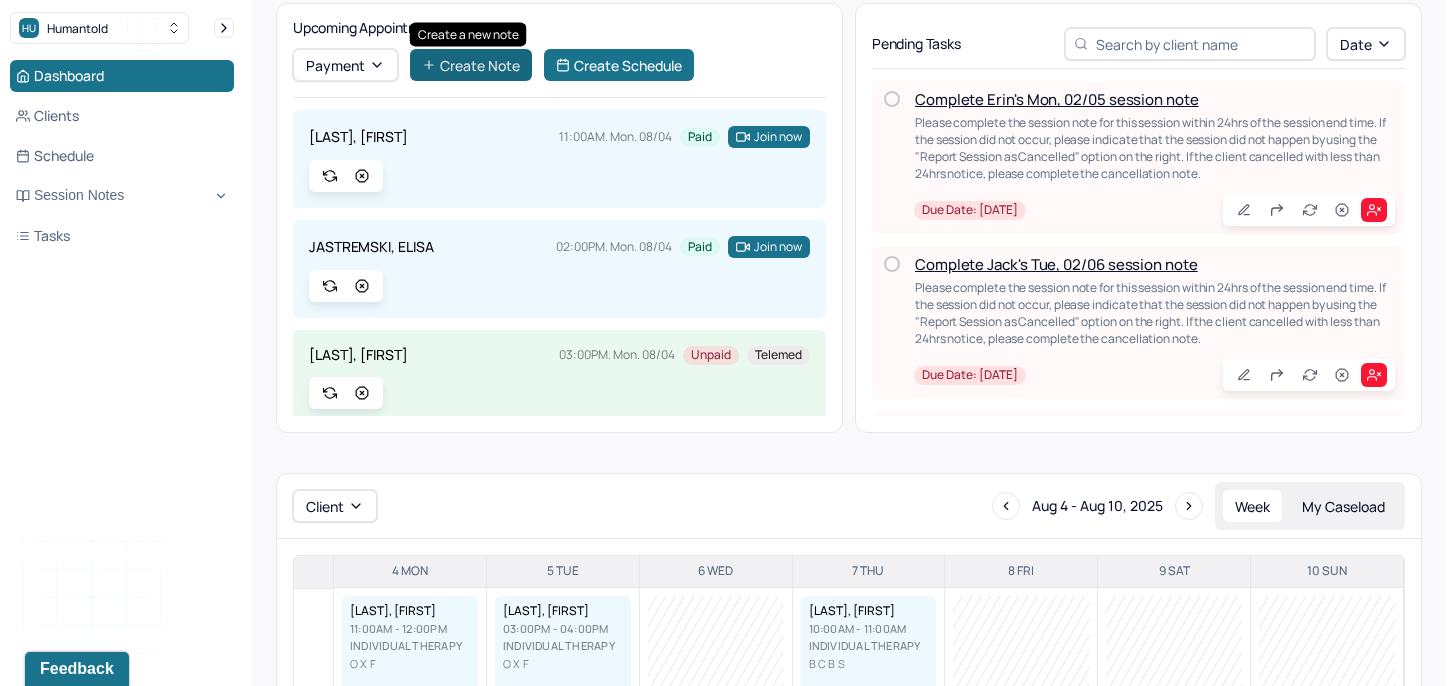 click on "Create Note" at bounding box center (471, 65) 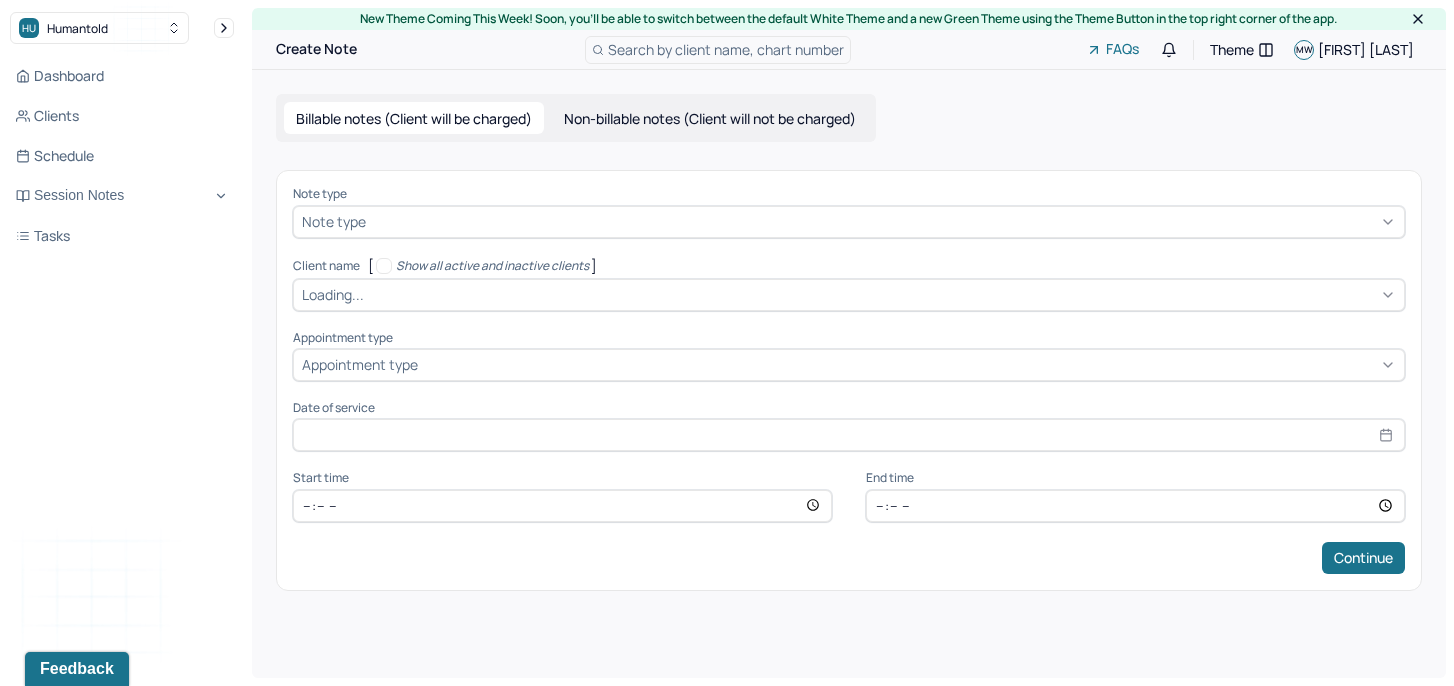 scroll, scrollTop: 0, scrollLeft: 0, axis: both 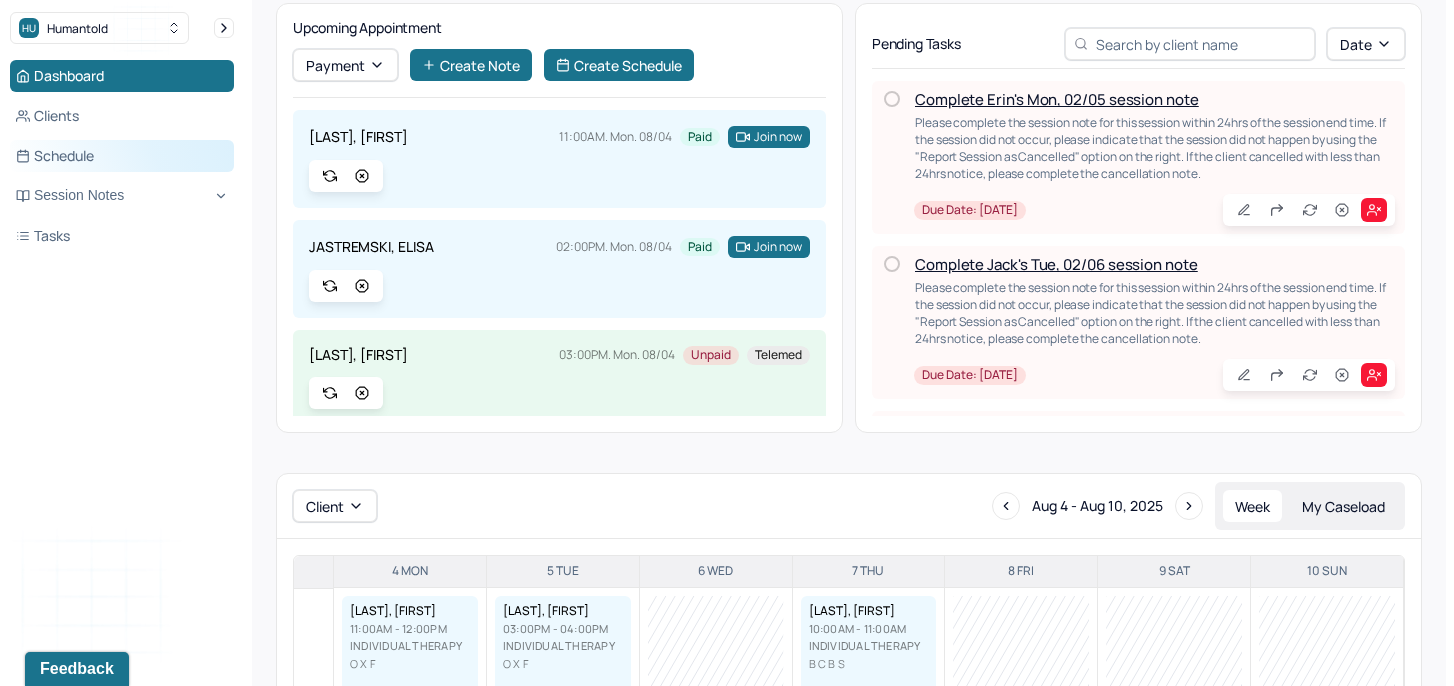 click on "Schedule" at bounding box center [122, 156] 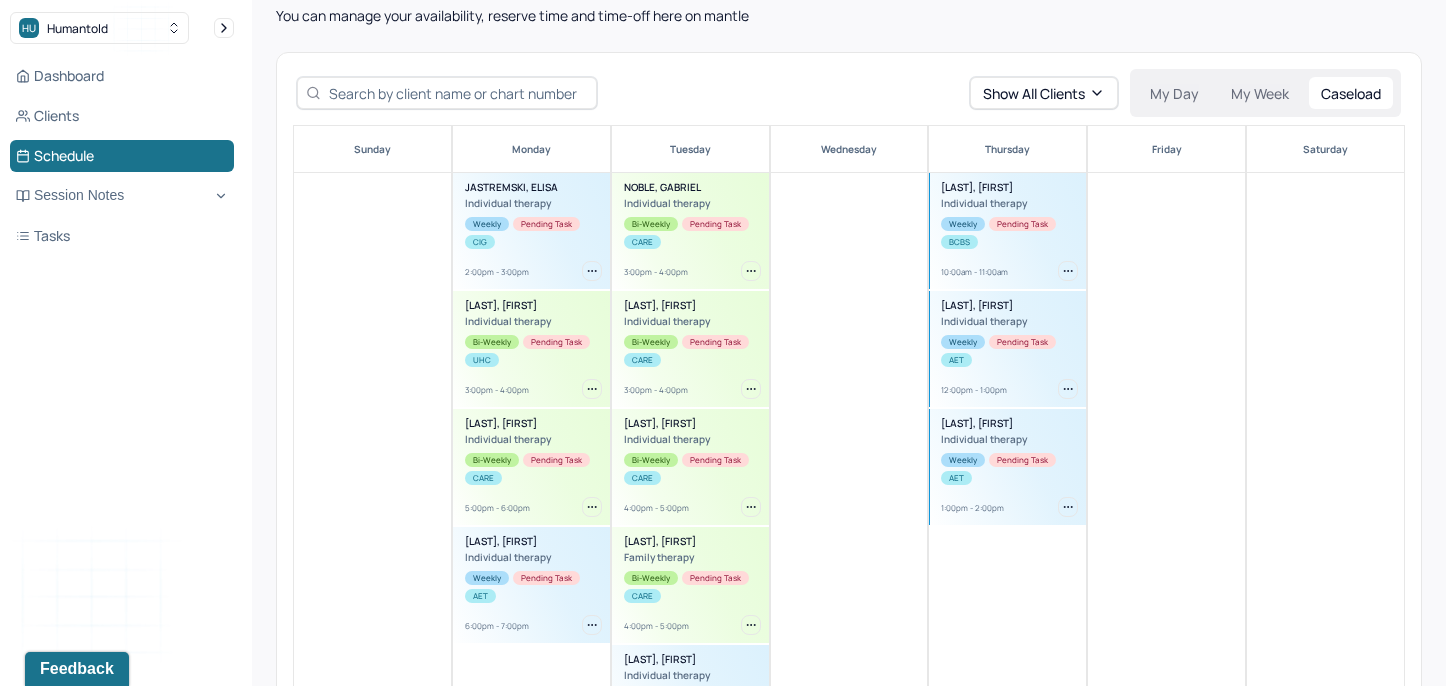 scroll, scrollTop: 181, scrollLeft: 0, axis: vertical 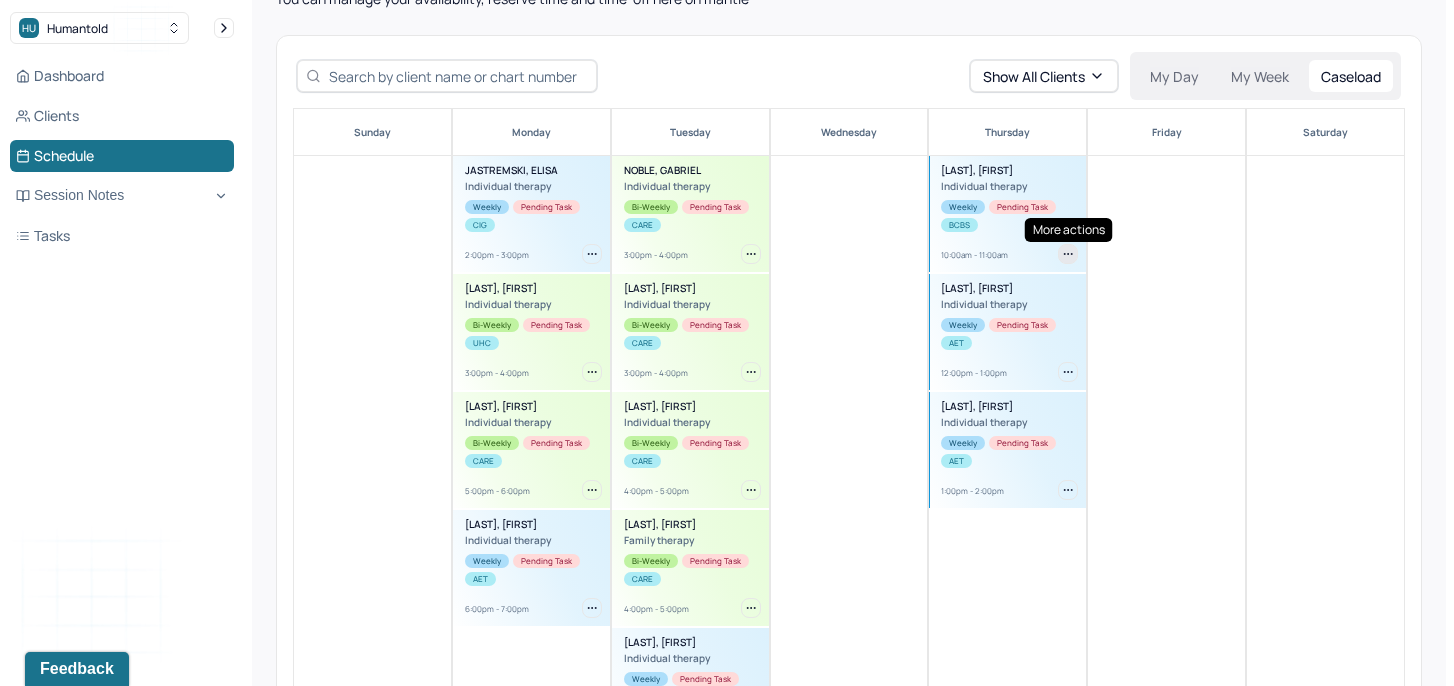 click 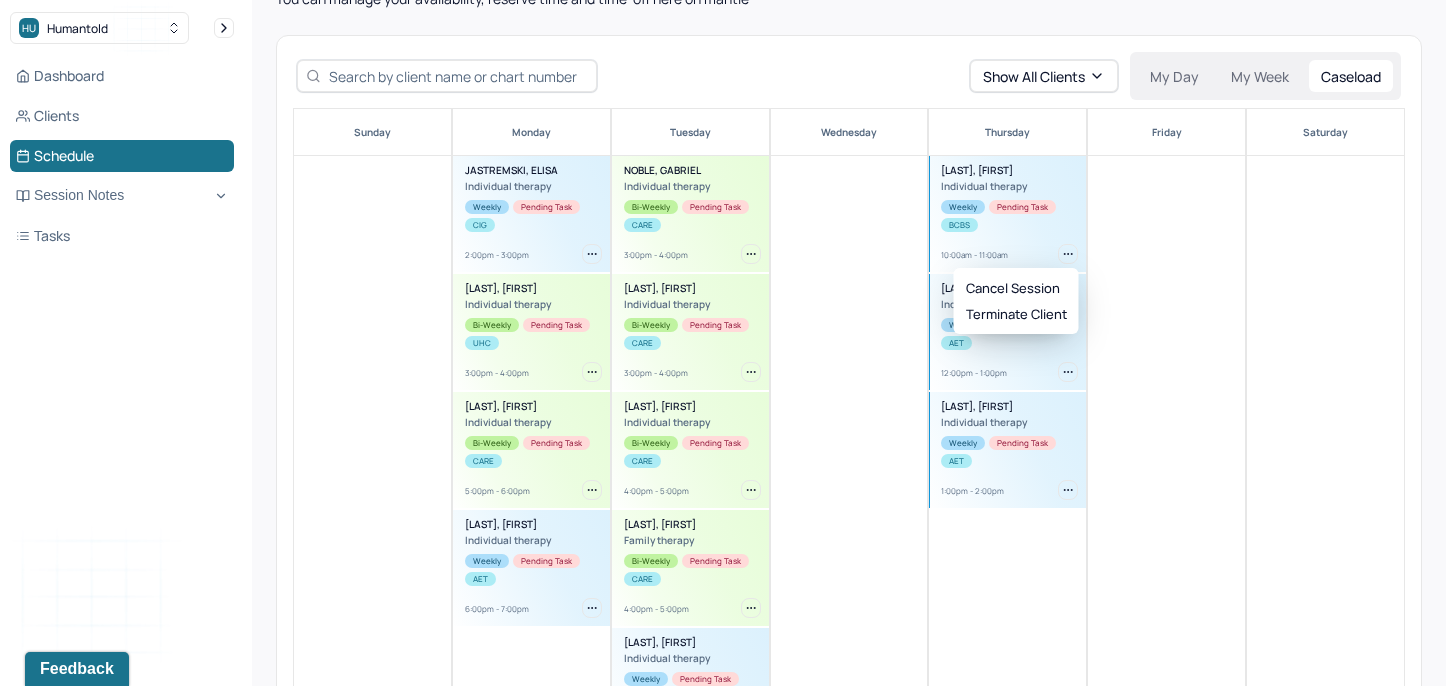 click on "Friday" at bounding box center [1166, 545] 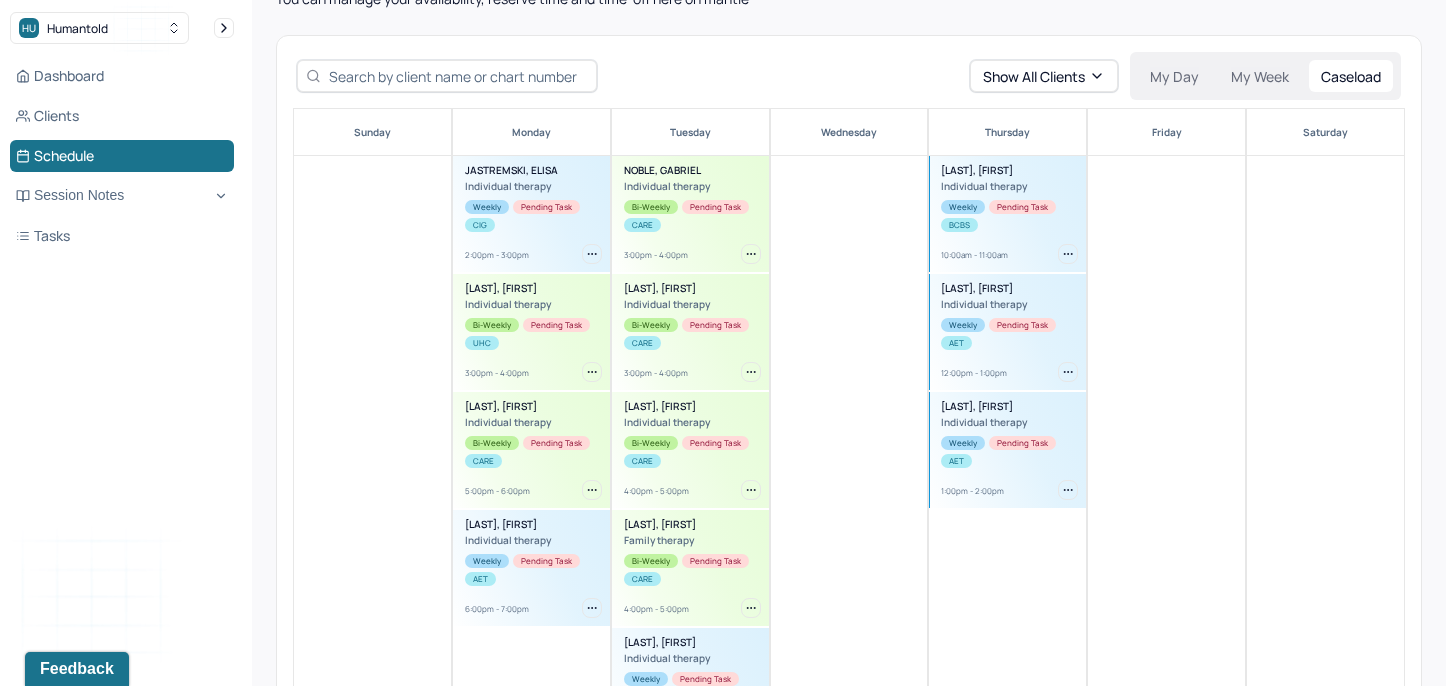 click on "[FIRST]-[LAST] Individual therapy Weekly Pending Task BCBS 10:00am - 11:00am" at bounding box center (1007, 214) 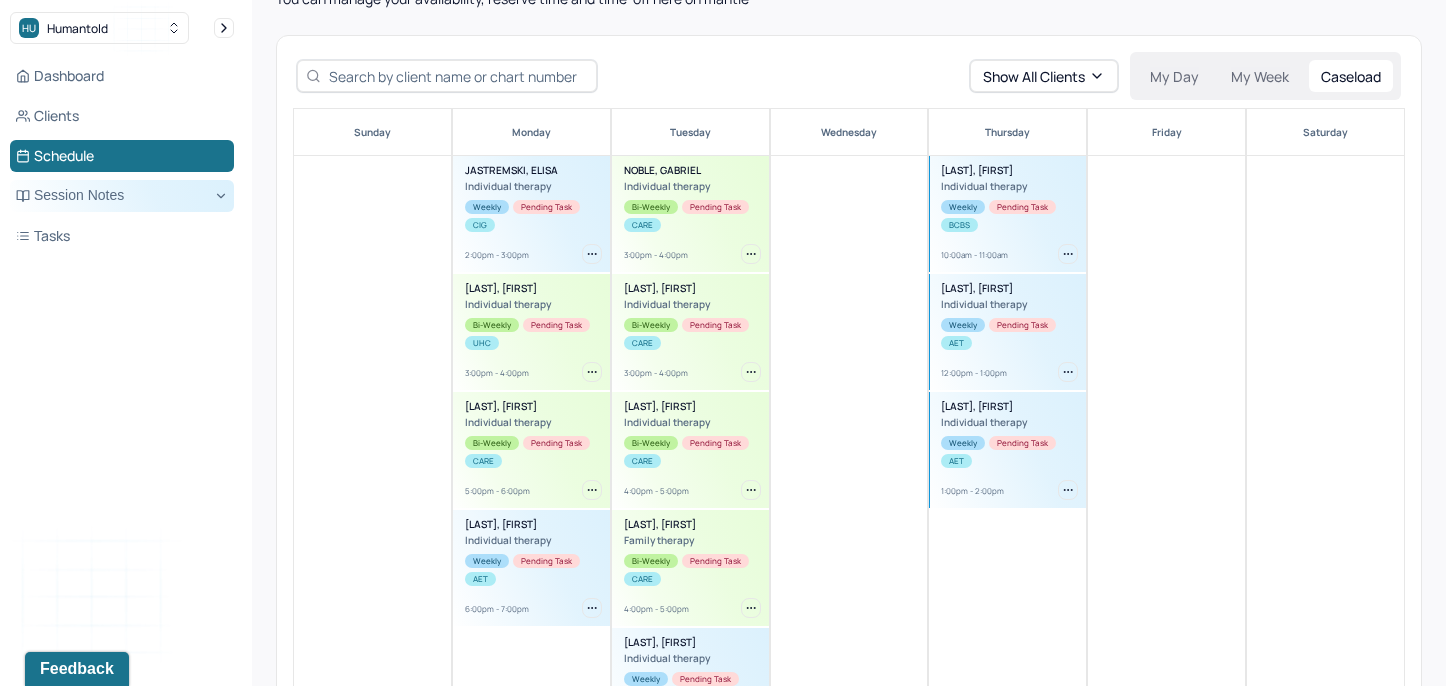 click on "Session Notes" at bounding box center (122, 196) 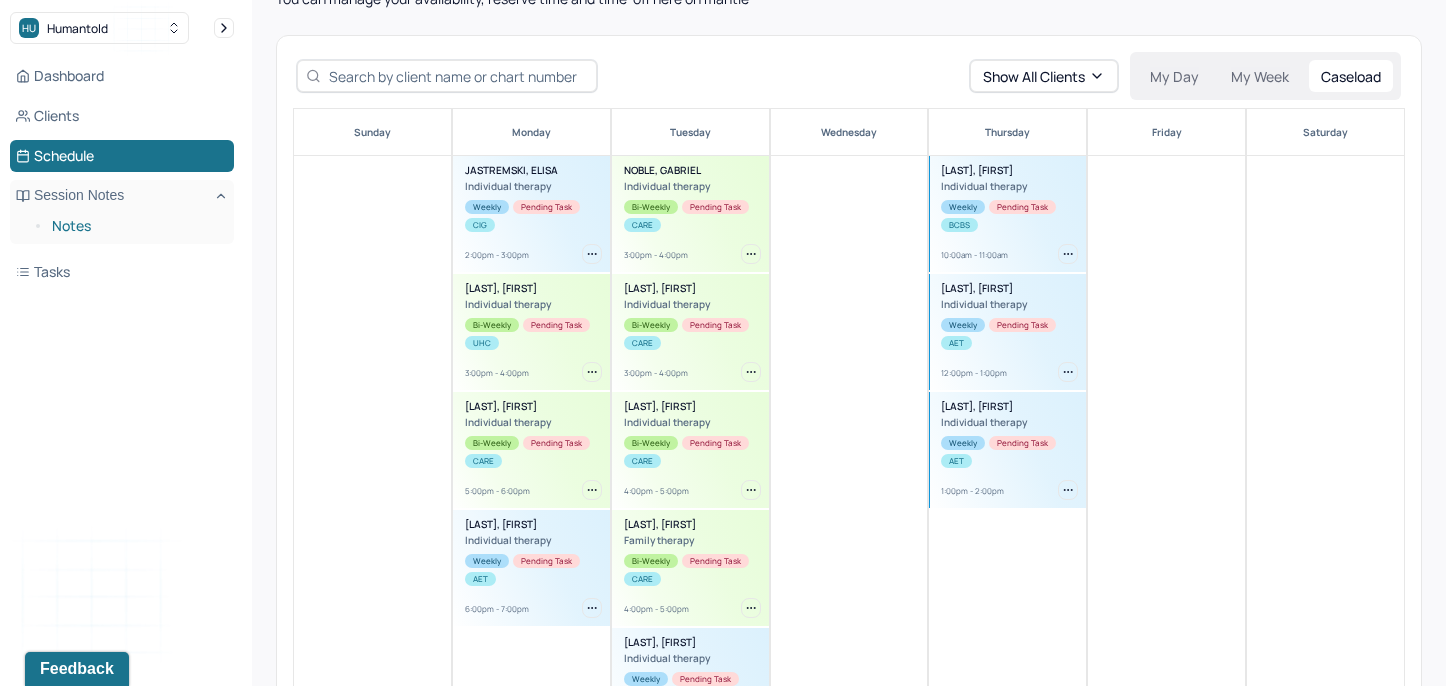 click on "Notes" at bounding box center (135, 226) 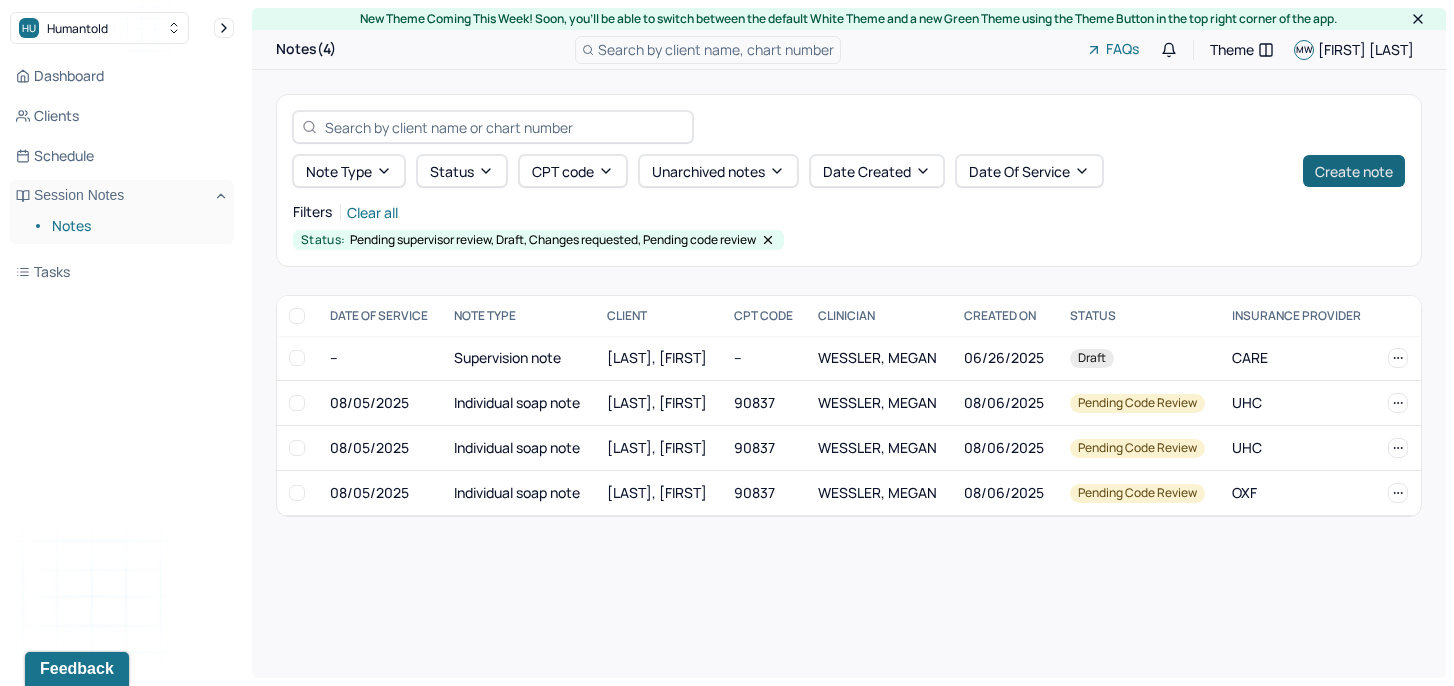 click on "Create note" at bounding box center (1354, 171) 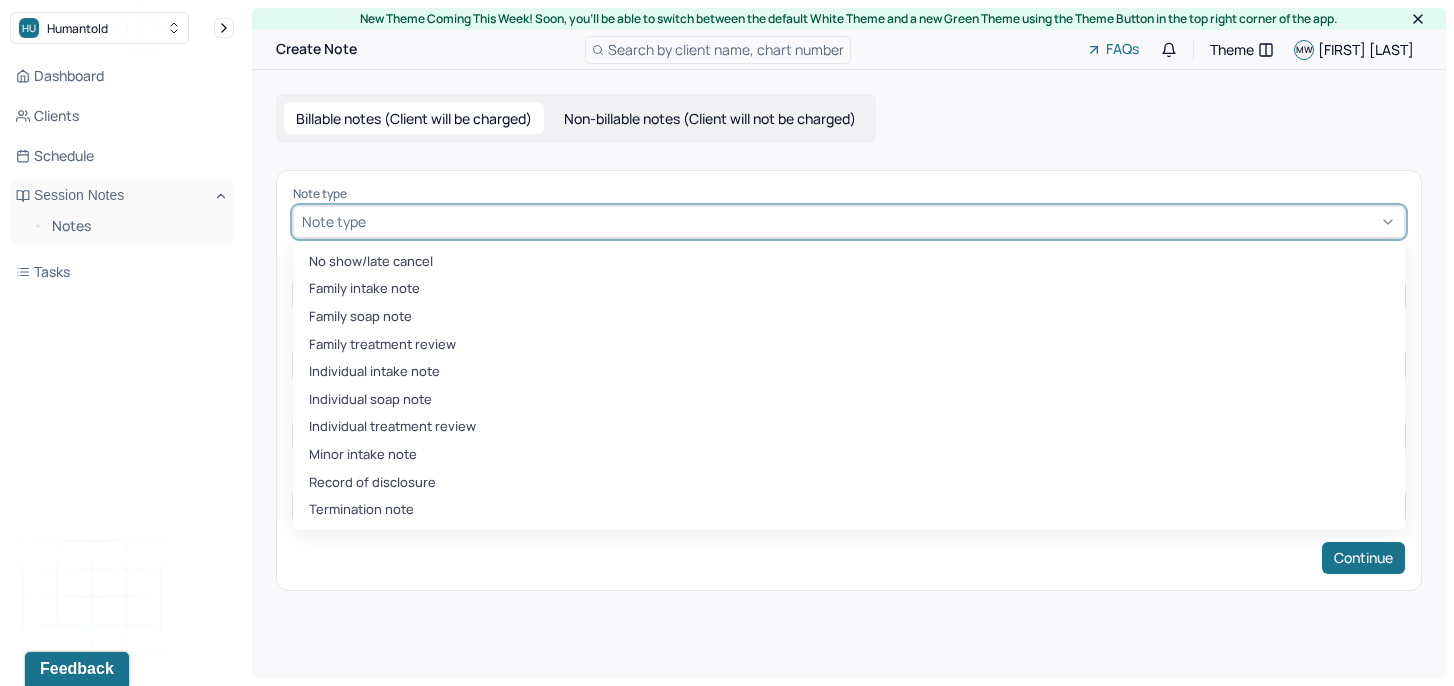 click on "Note type" at bounding box center [334, 221] 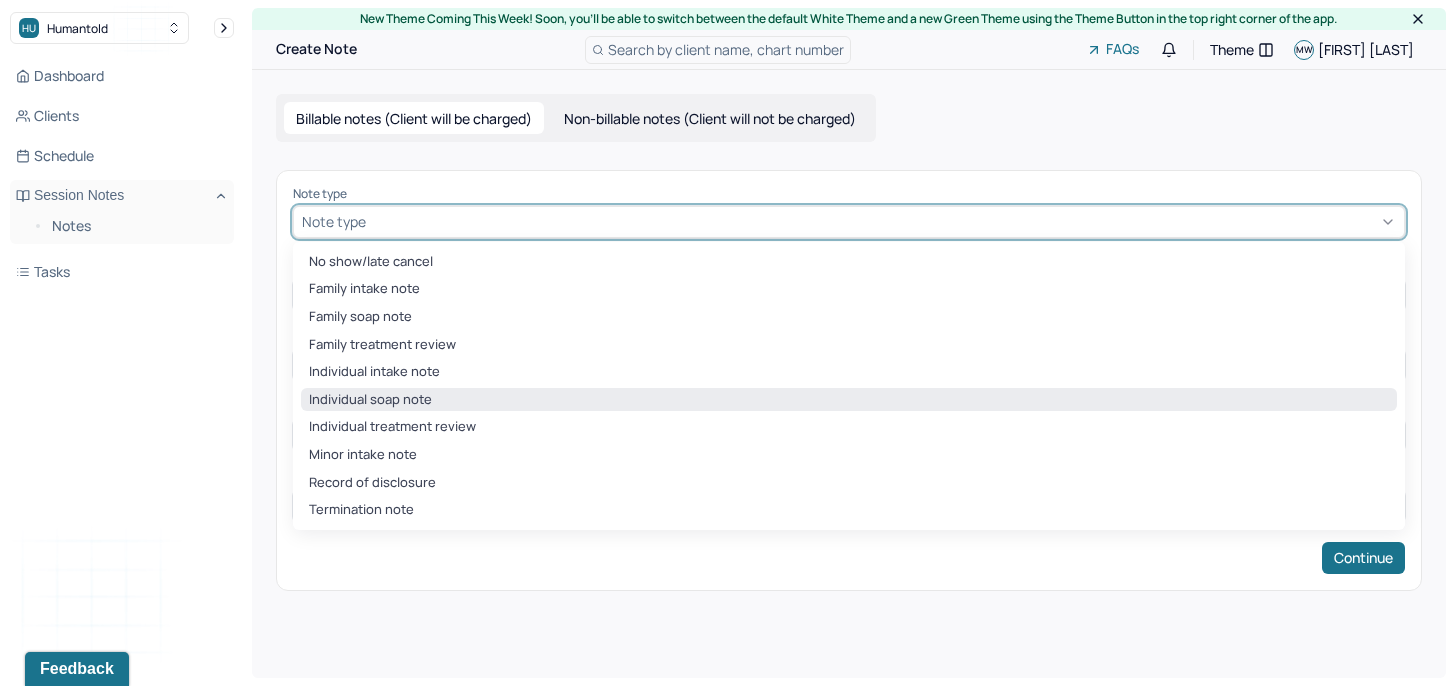 click on "Individual soap note" at bounding box center [849, 400] 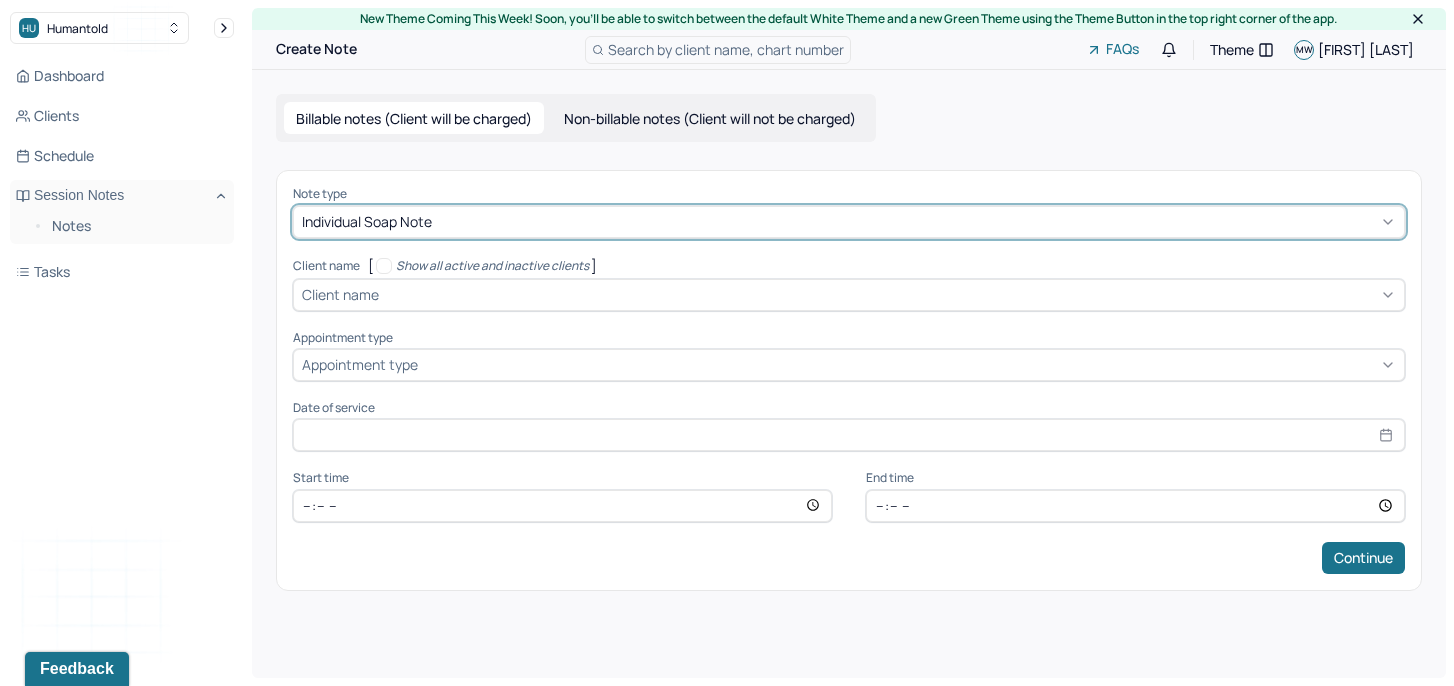 click on "Client name" at bounding box center [849, 295] 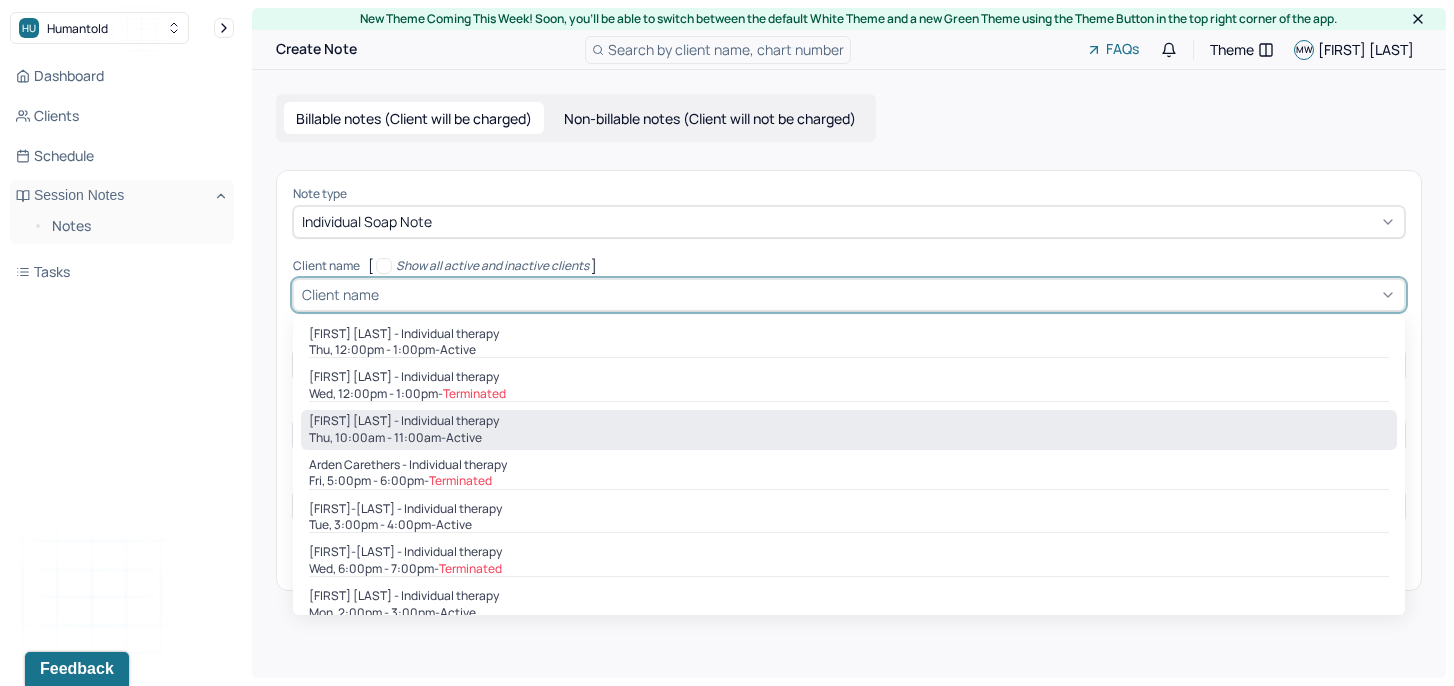 click on "[FIRST] [LAST] - Individual therapy" at bounding box center [404, 421] 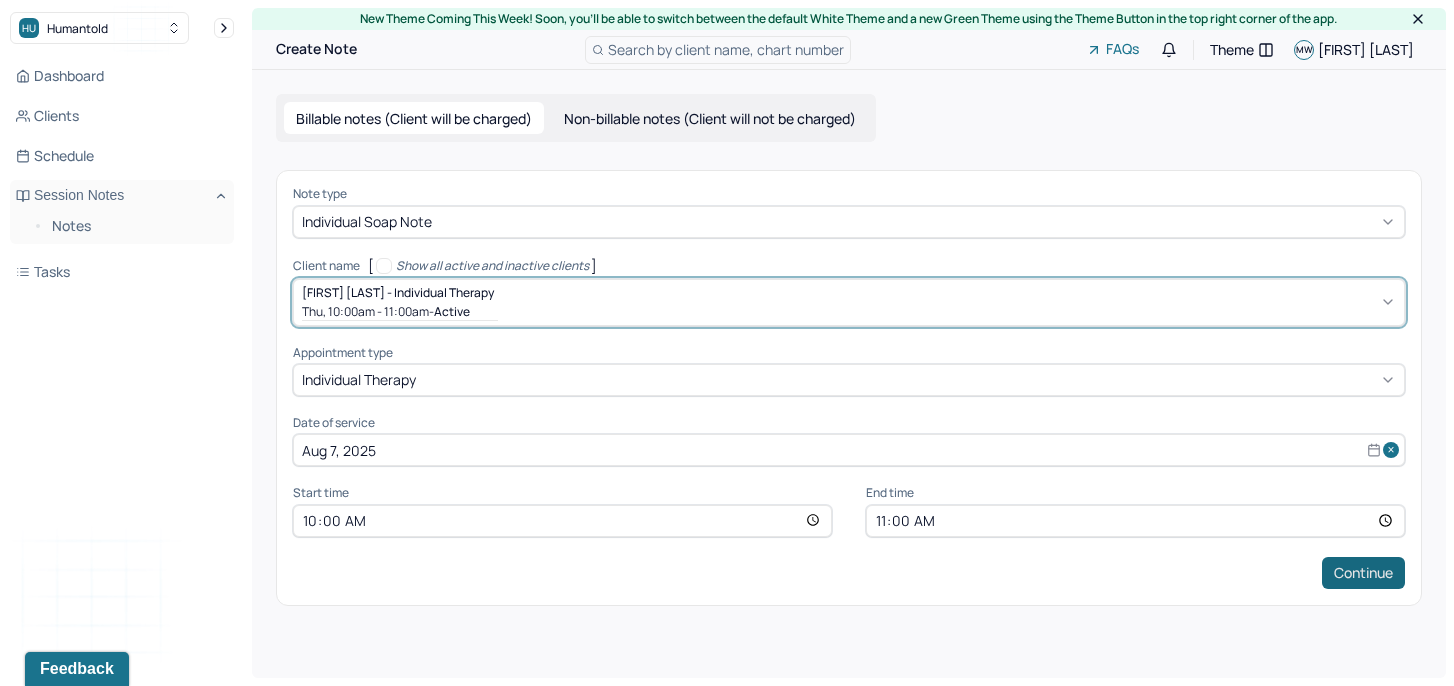 click on "Continue" at bounding box center (1363, 573) 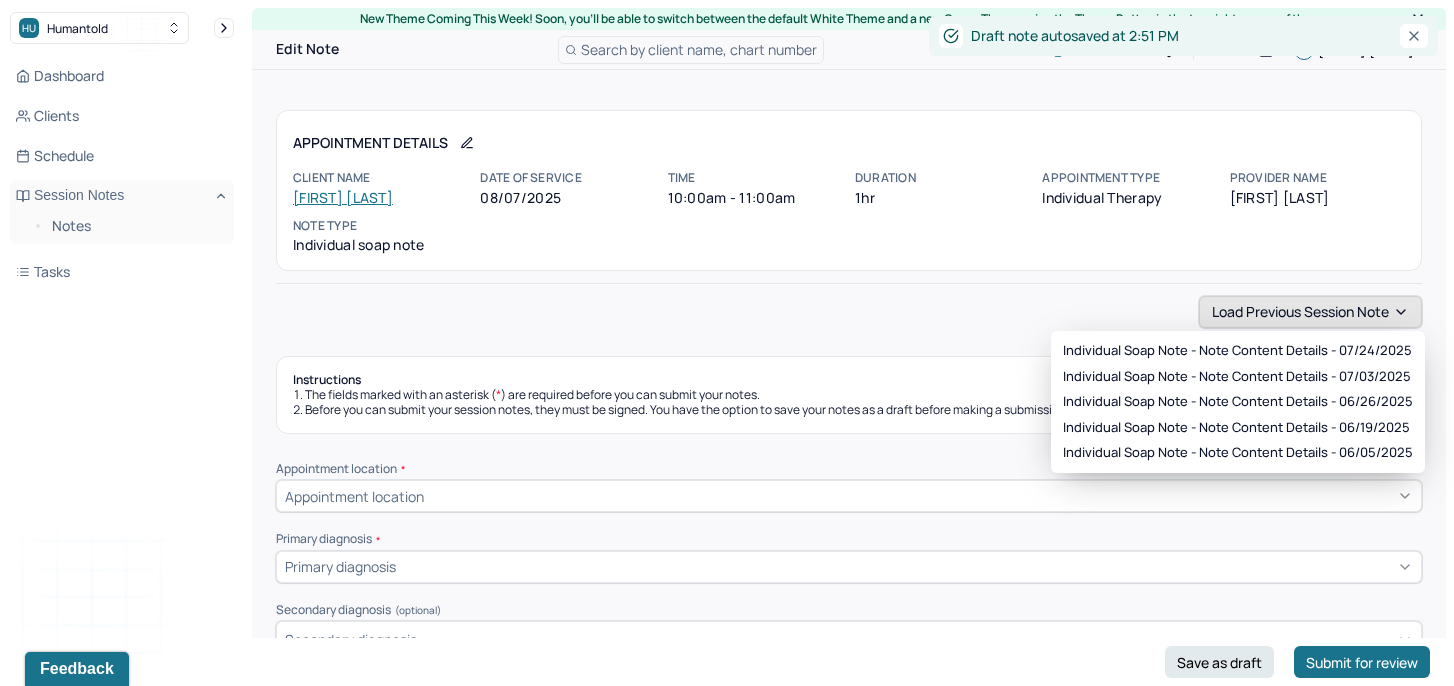 click on "Load previous session note" at bounding box center (1310, 312) 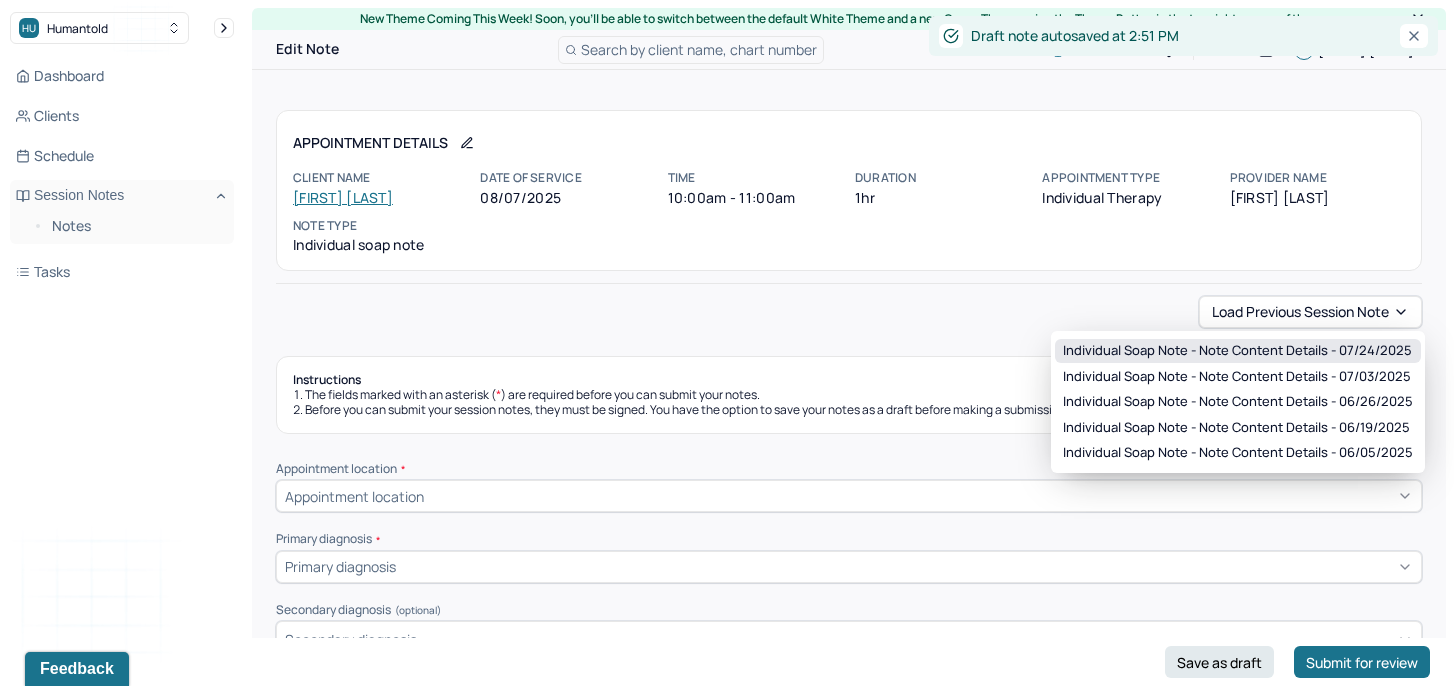 click on "Individual soap note   - Note content Details -   07/24/2025" at bounding box center (1237, 351) 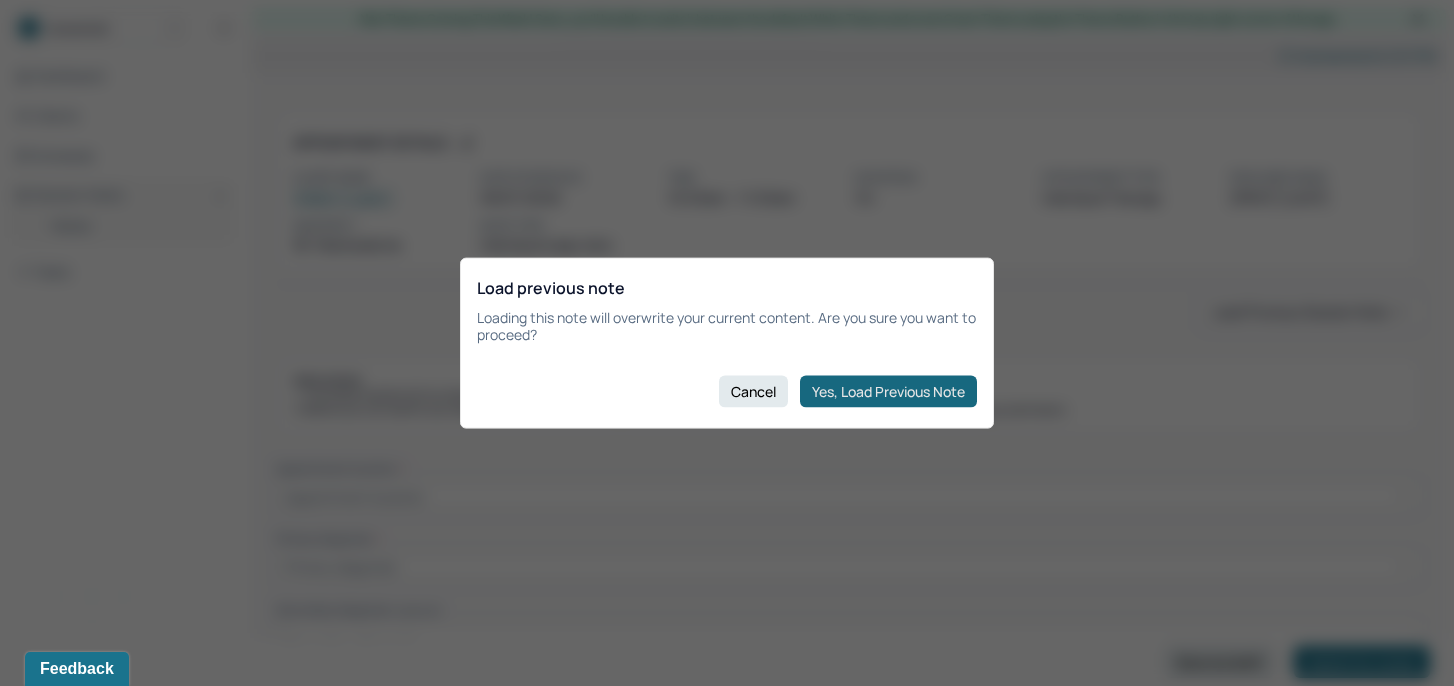 click on "Yes, Load Previous Note" at bounding box center [888, 391] 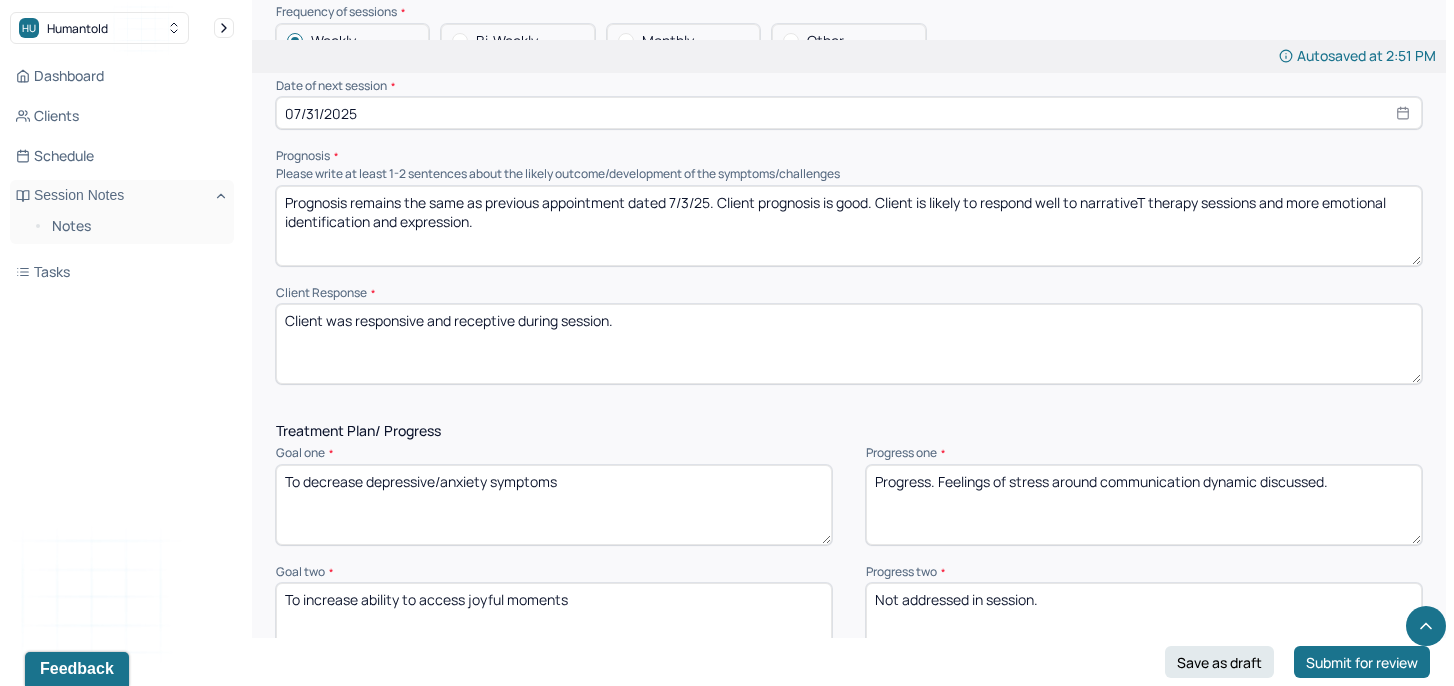 scroll, scrollTop: 2286, scrollLeft: 0, axis: vertical 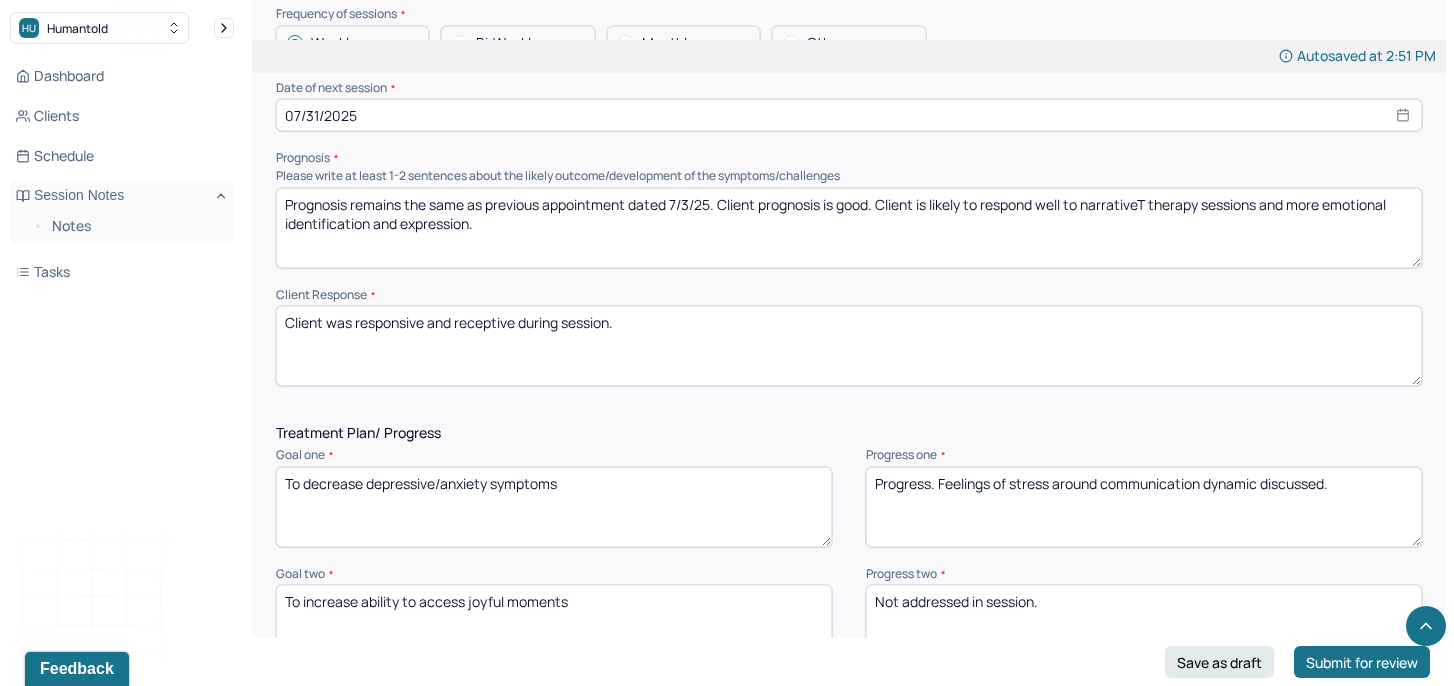 click on "Prognosis remains the same as previous appointment dated 7/3/25. Client prognosis is good. Client is likely to respond well to narrativeT therapy sessions and more emotional identification and expression." at bounding box center (849, 228) 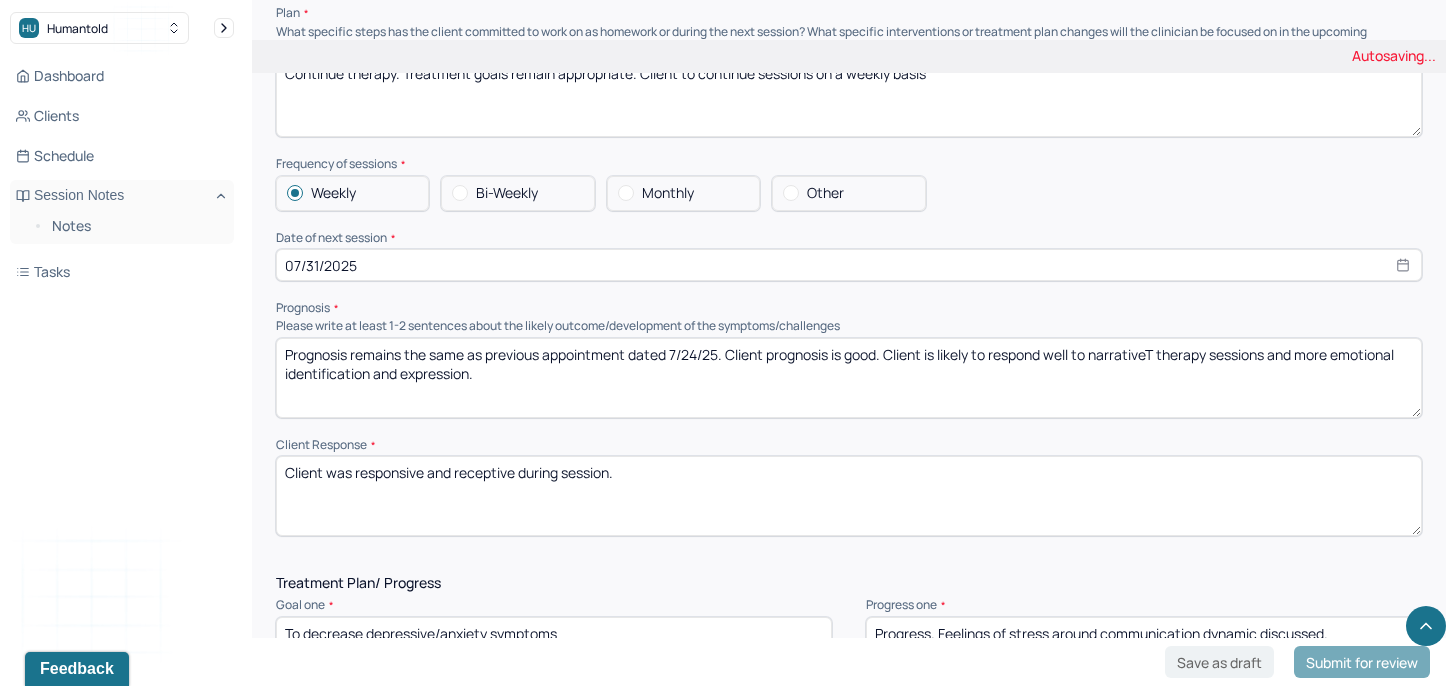 scroll, scrollTop: 2134, scrollLeft: 0, axis: vertical 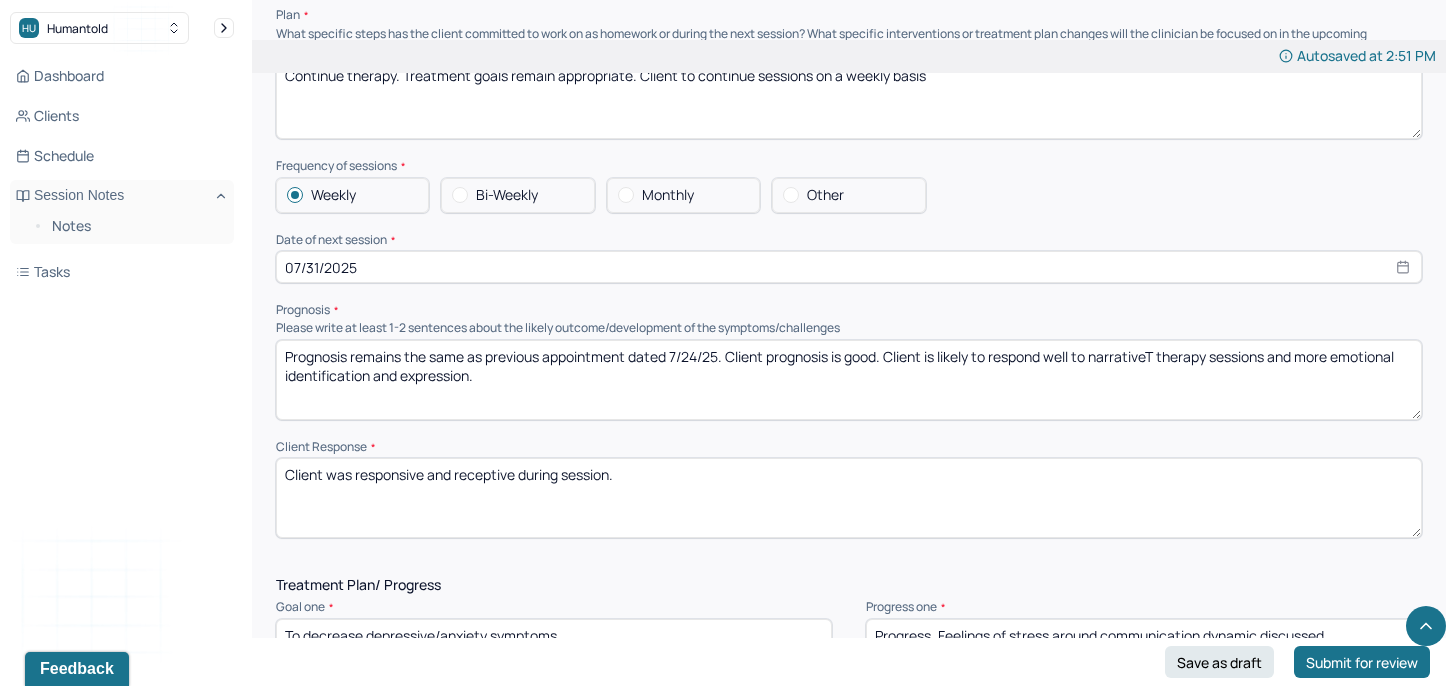 type on "Prognosis remains the same as previous appointment dated 7/24/25. Client prognosis is good. Client is likely to respond well to narrativeT therapy sessions and more emotional identification and expression." 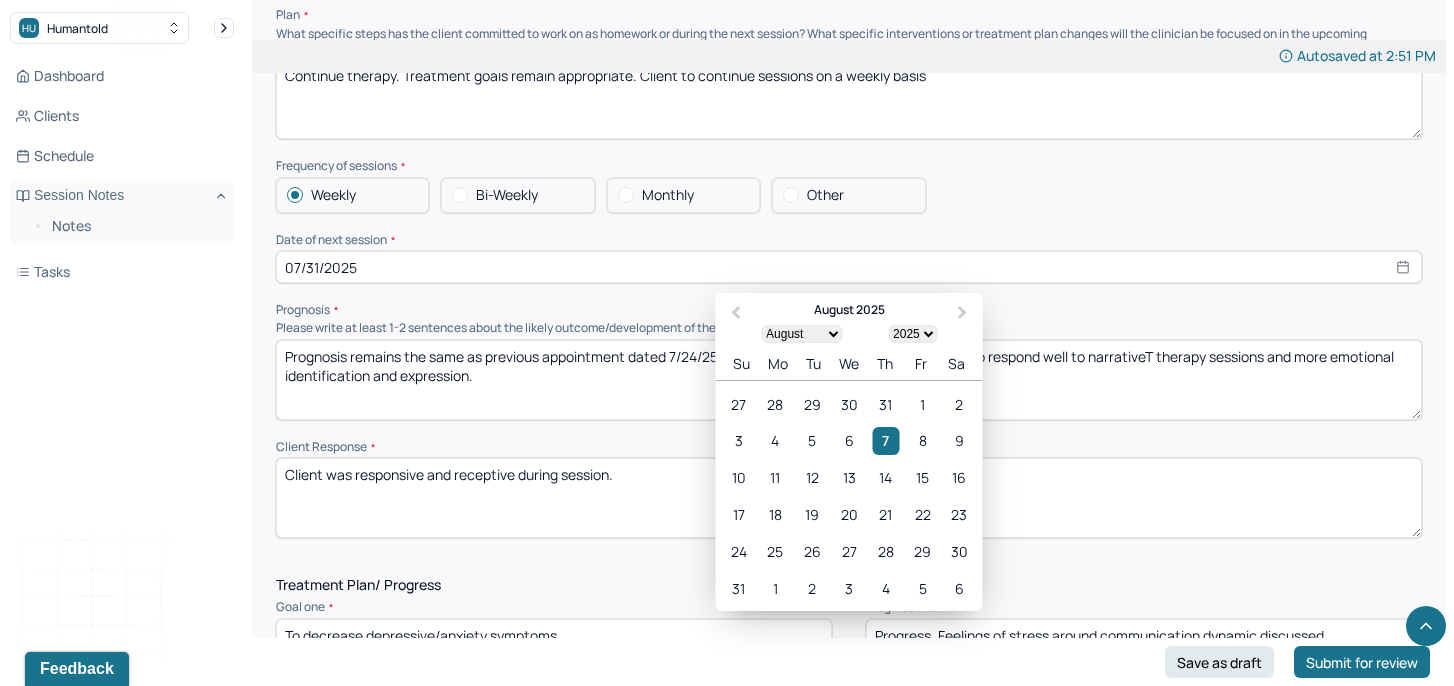 click on "07/31/2025" at bounding box center (849, 267) 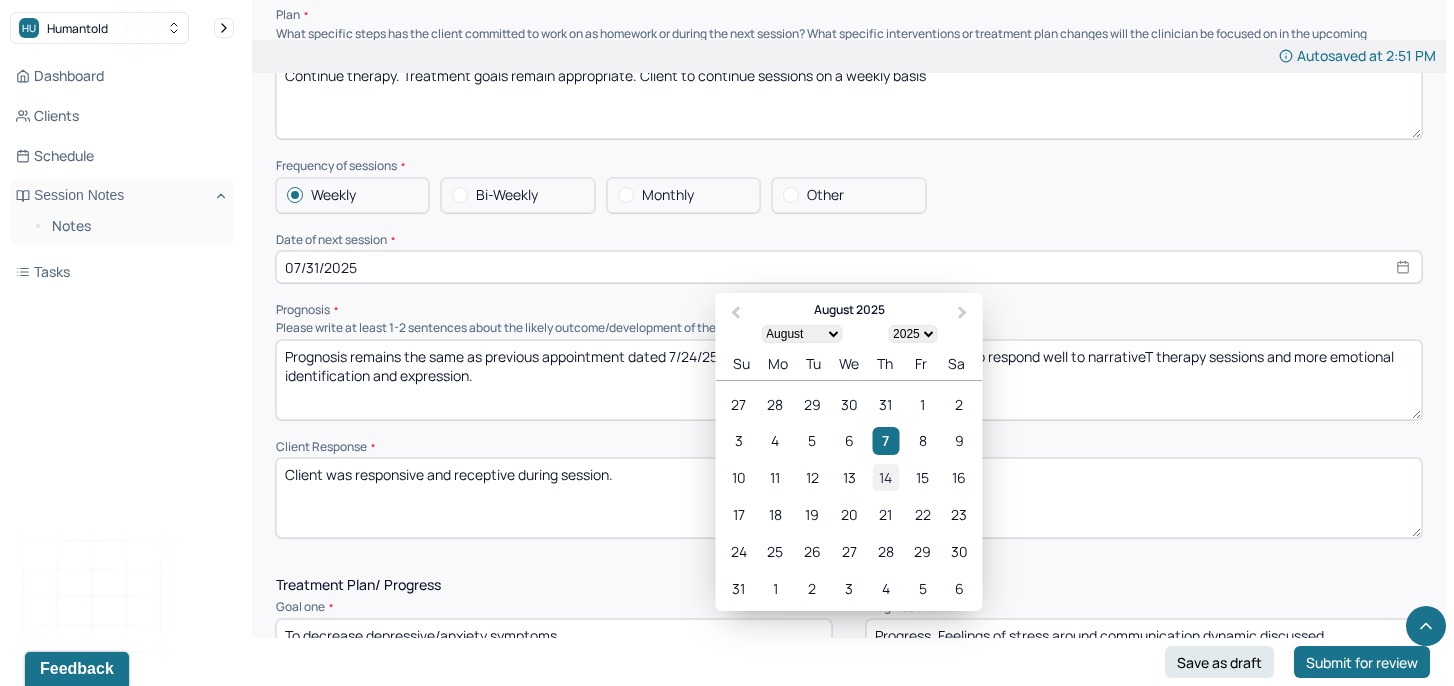 click on "14" at bounding box center (885, 477) 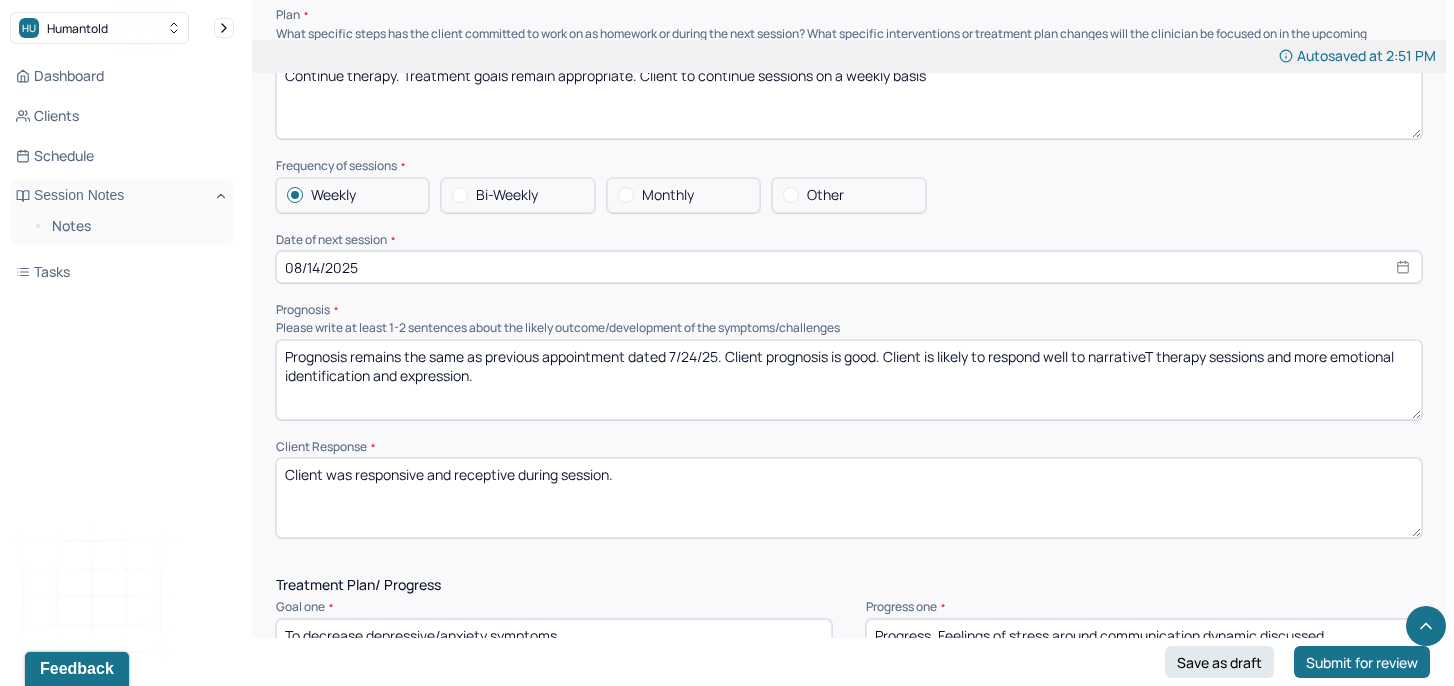 scroll, scrollTop: 2909, scrollLeft: 0, axis: vertical 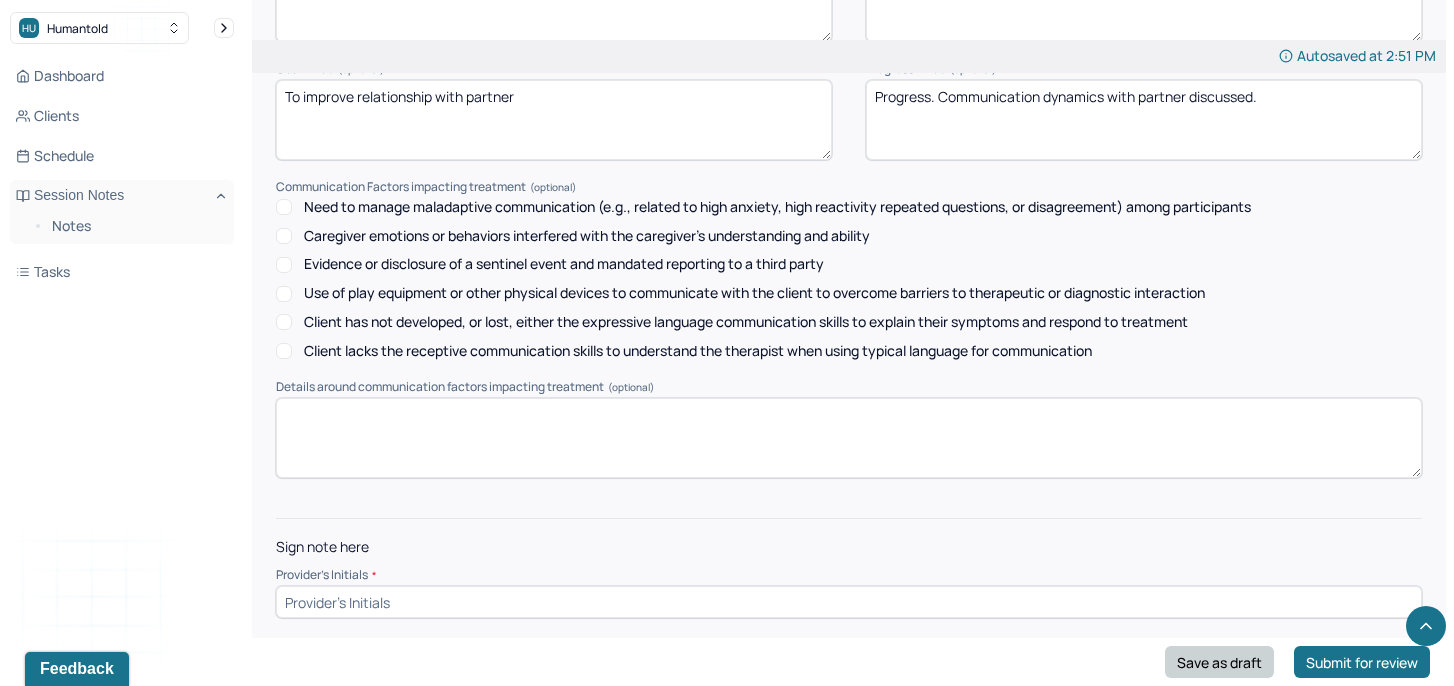 click on "Save as draft" at bounding box center (1219, 662) 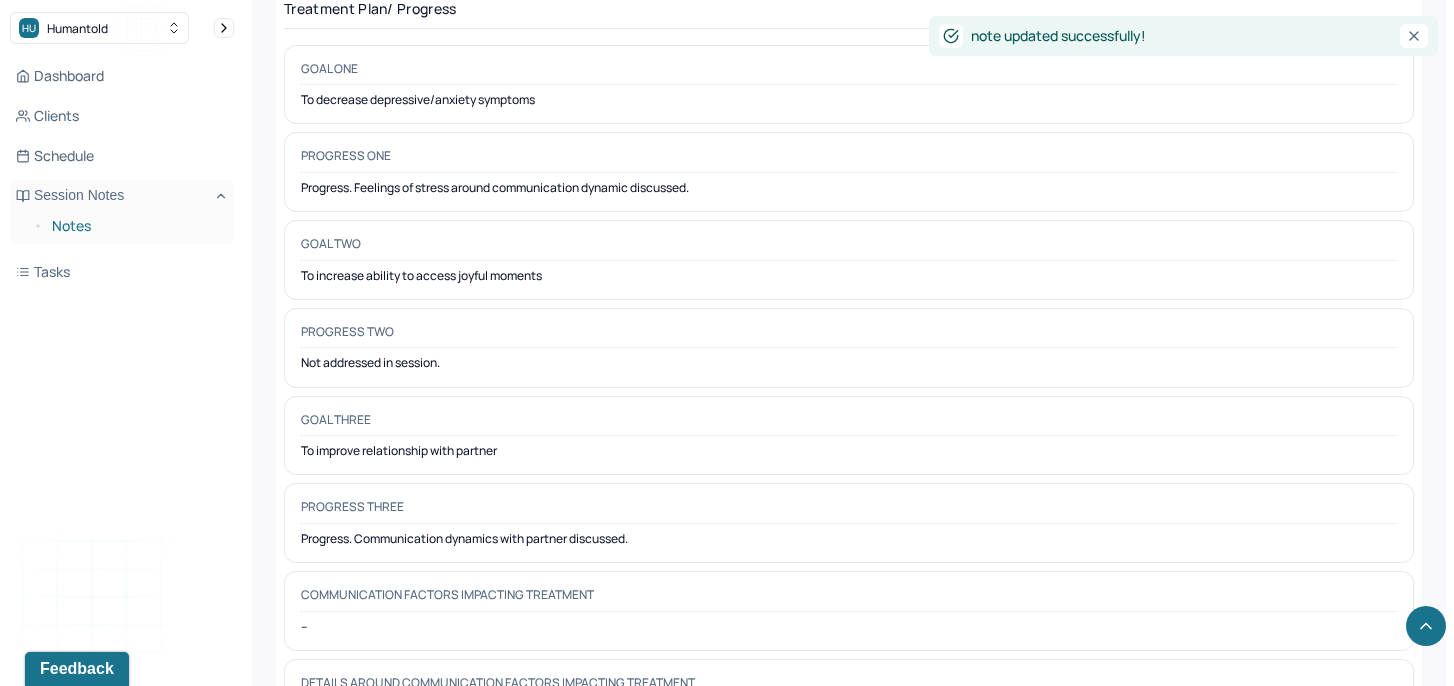 click on "Notes" at bounding box center (135, 226) 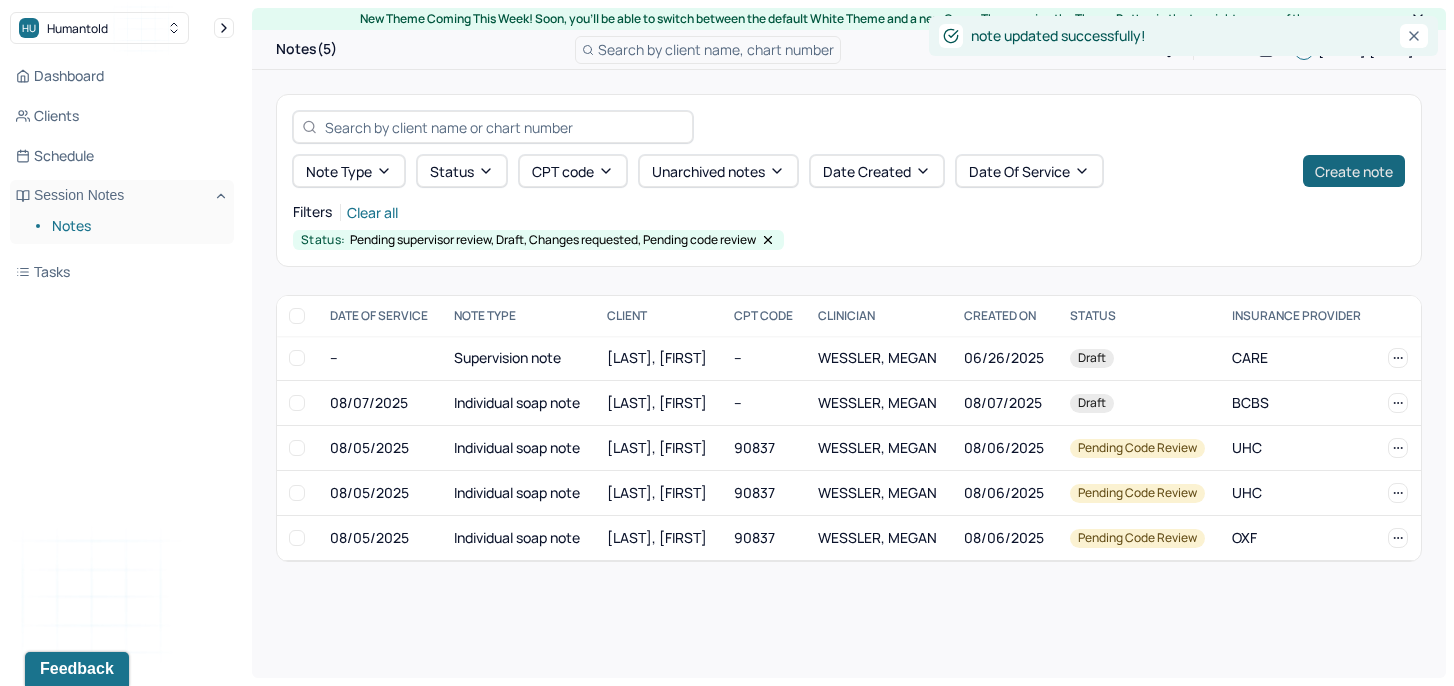 click on "Create note" at bounding box center (1354, 171) 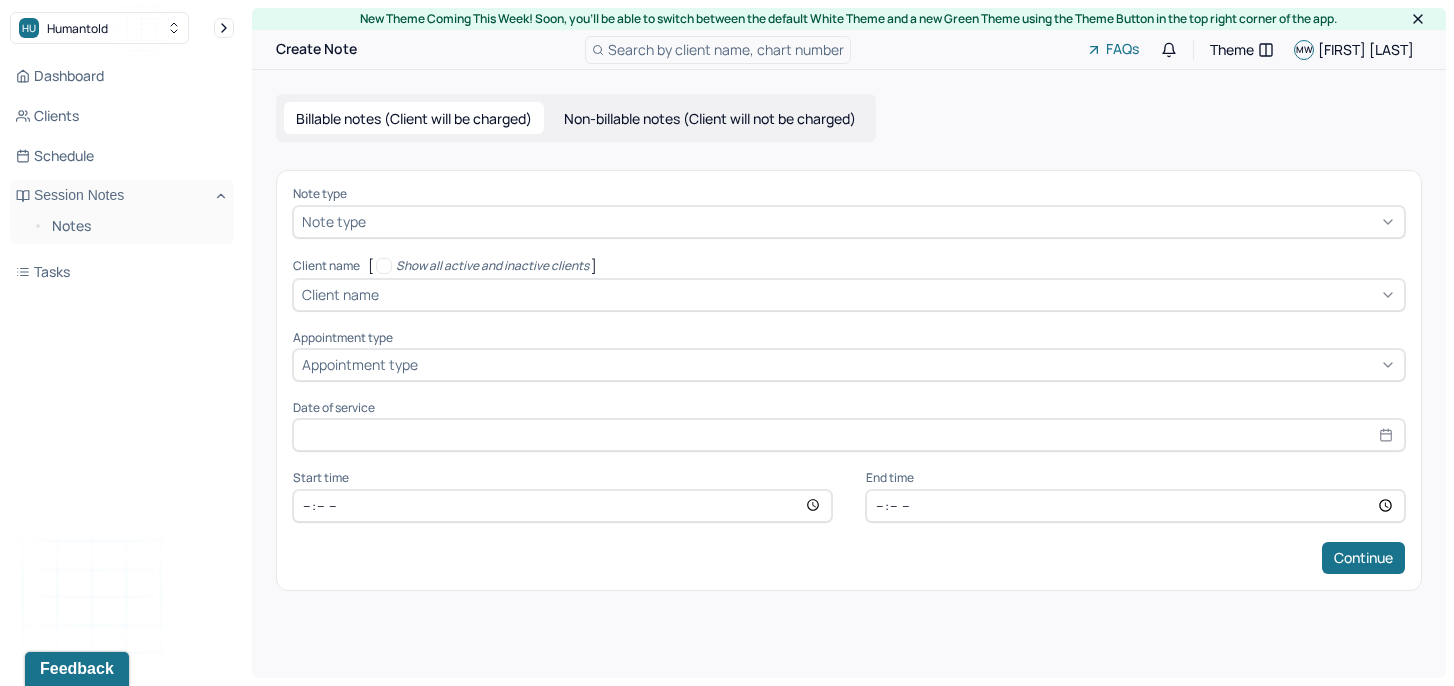 click at bounding box center [883, 221] 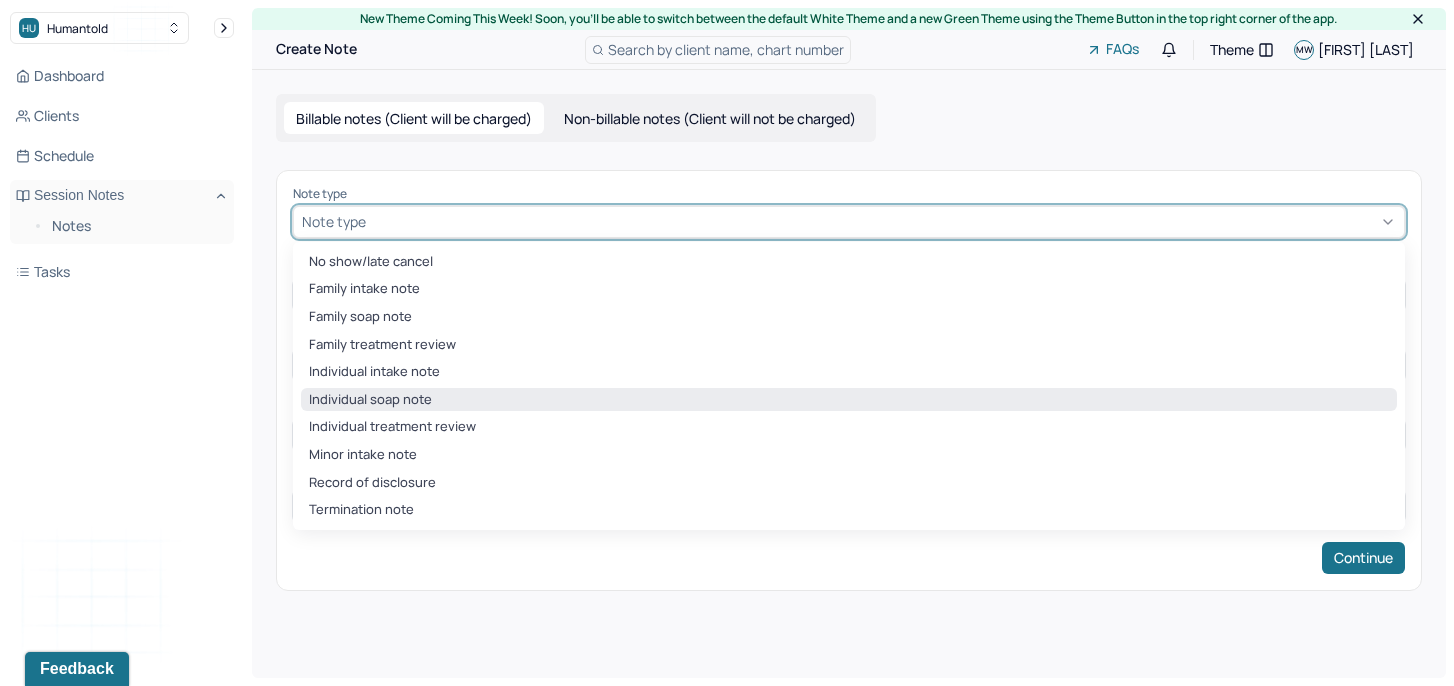 click on "Individual soap note" at bounding box center (849, 400) 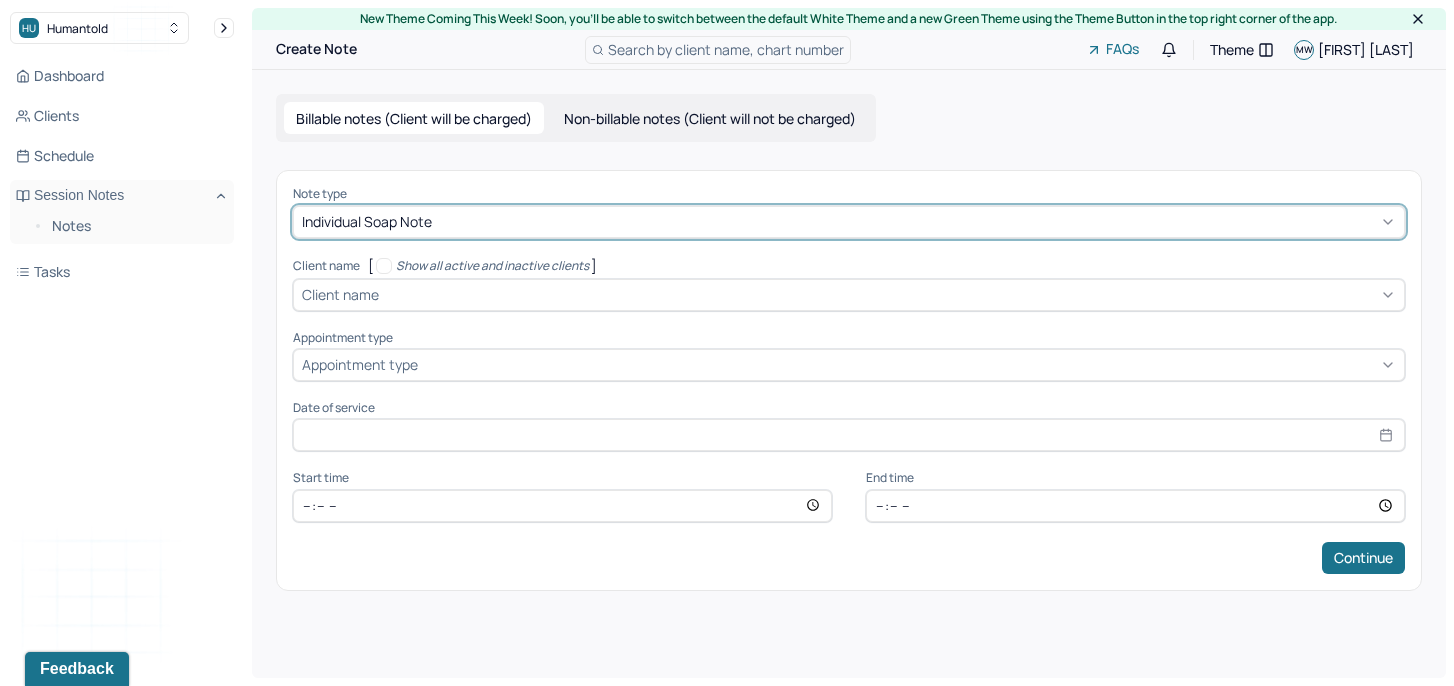 click at bounding box center (889, 294) 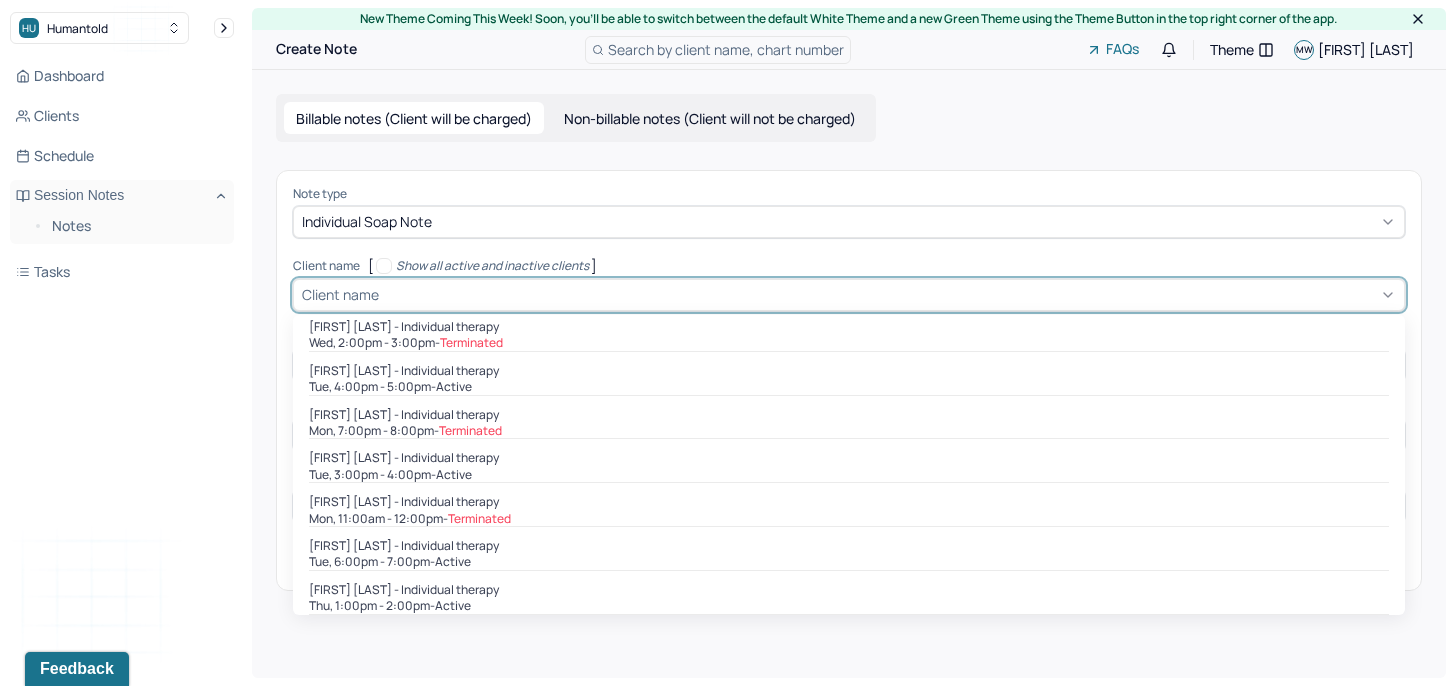 scroll, scrollTop: 404, scrollLeft: 0, axis: vertical 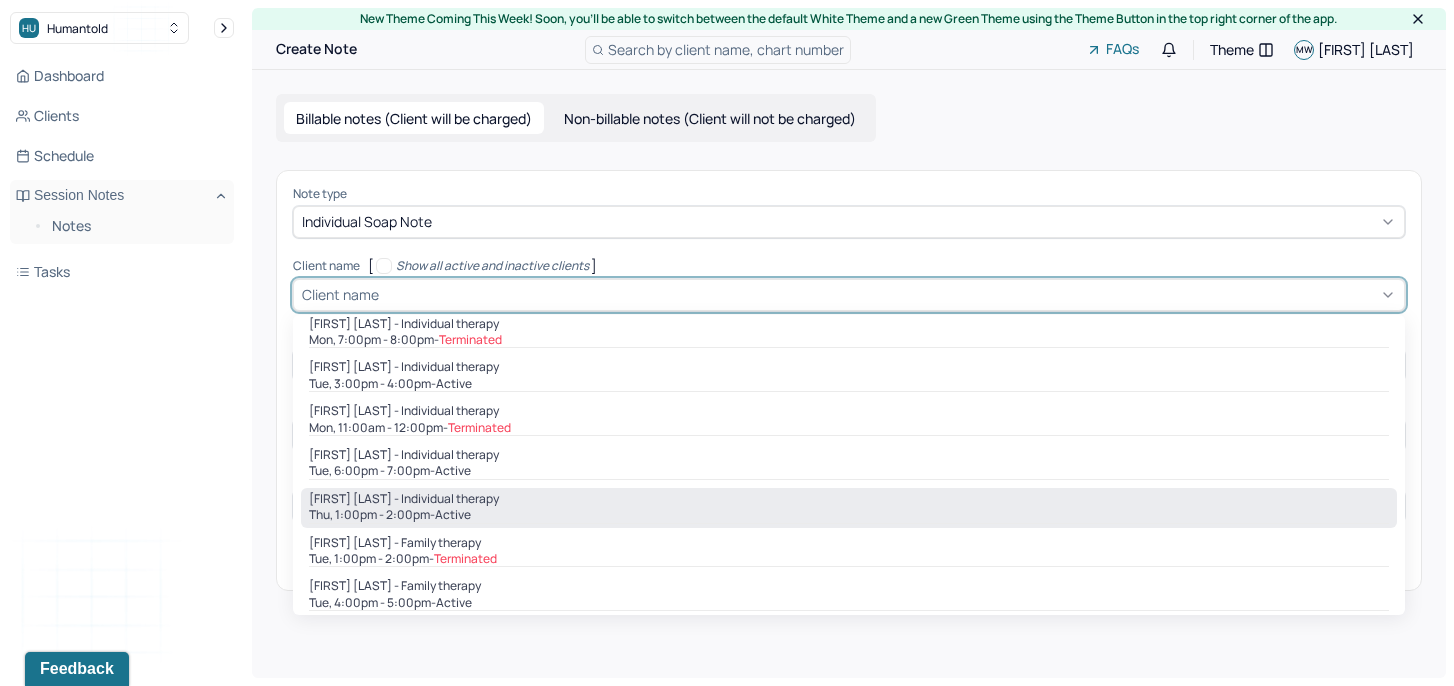click on "[FIRST] [LAST] - Individual therapy" at bounding box center [404, 499] 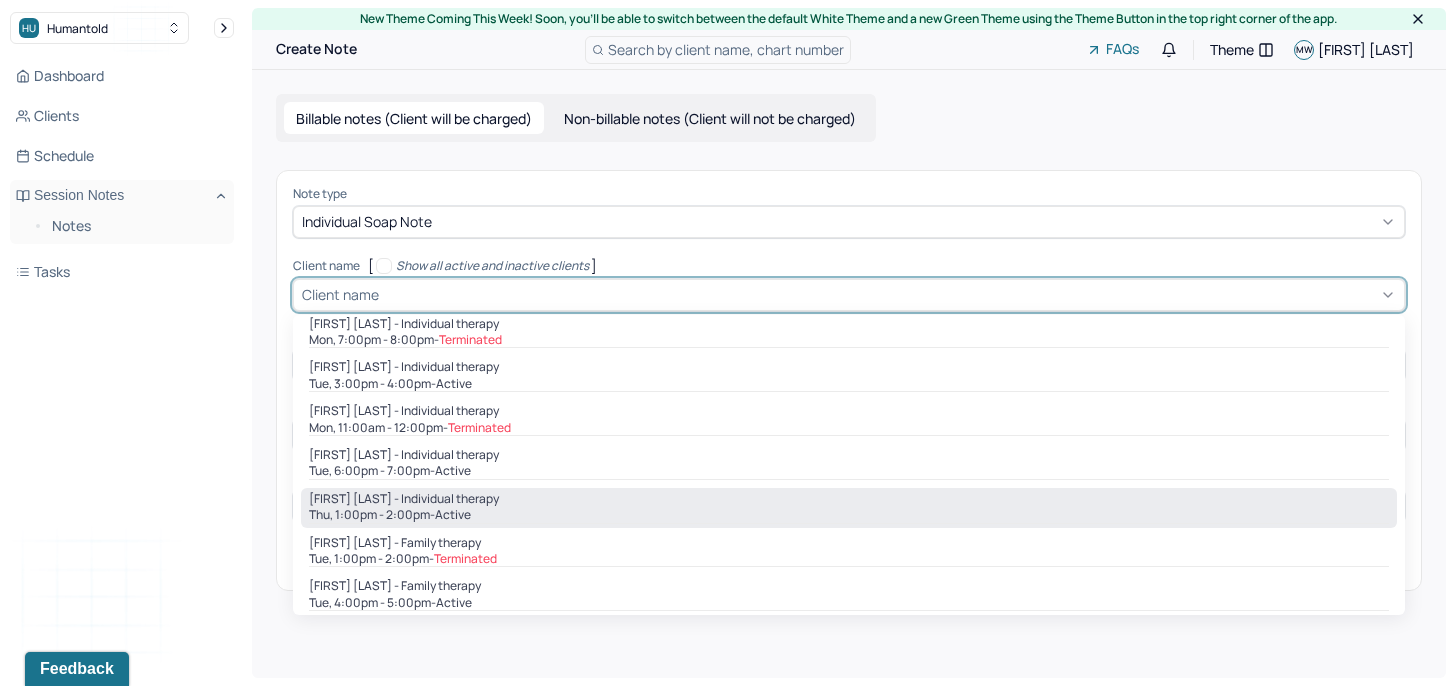 type on "Aug 7, 2025" 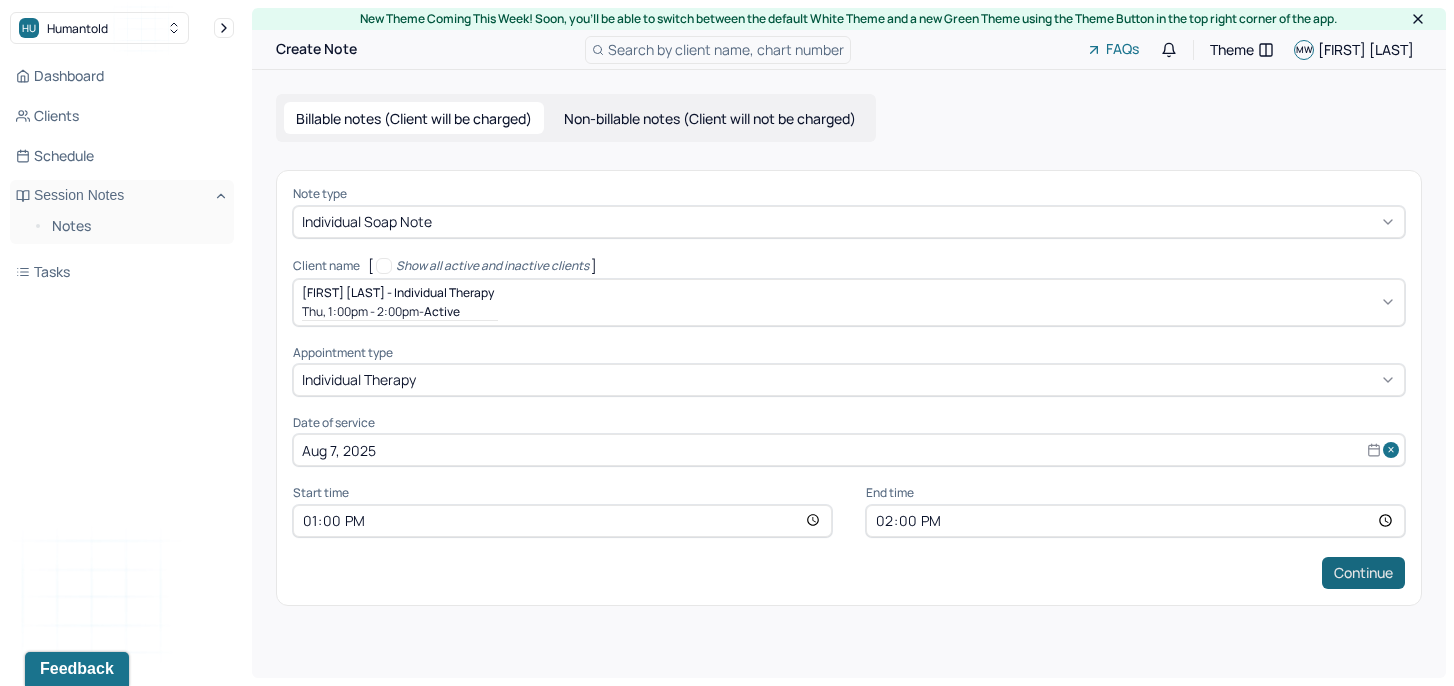 click on "Continue" at bounding box center [1363, 573] 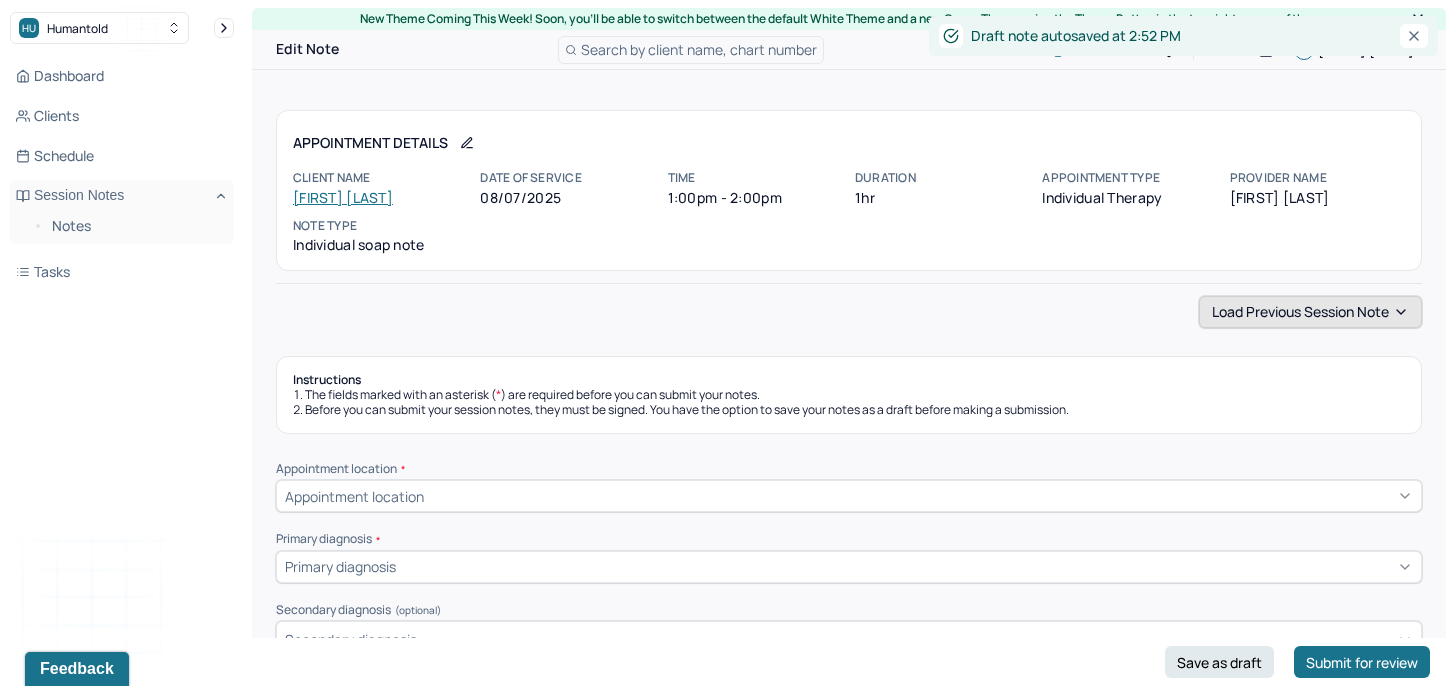 click on "Load previous session note" at bounding box center [1310, 312] 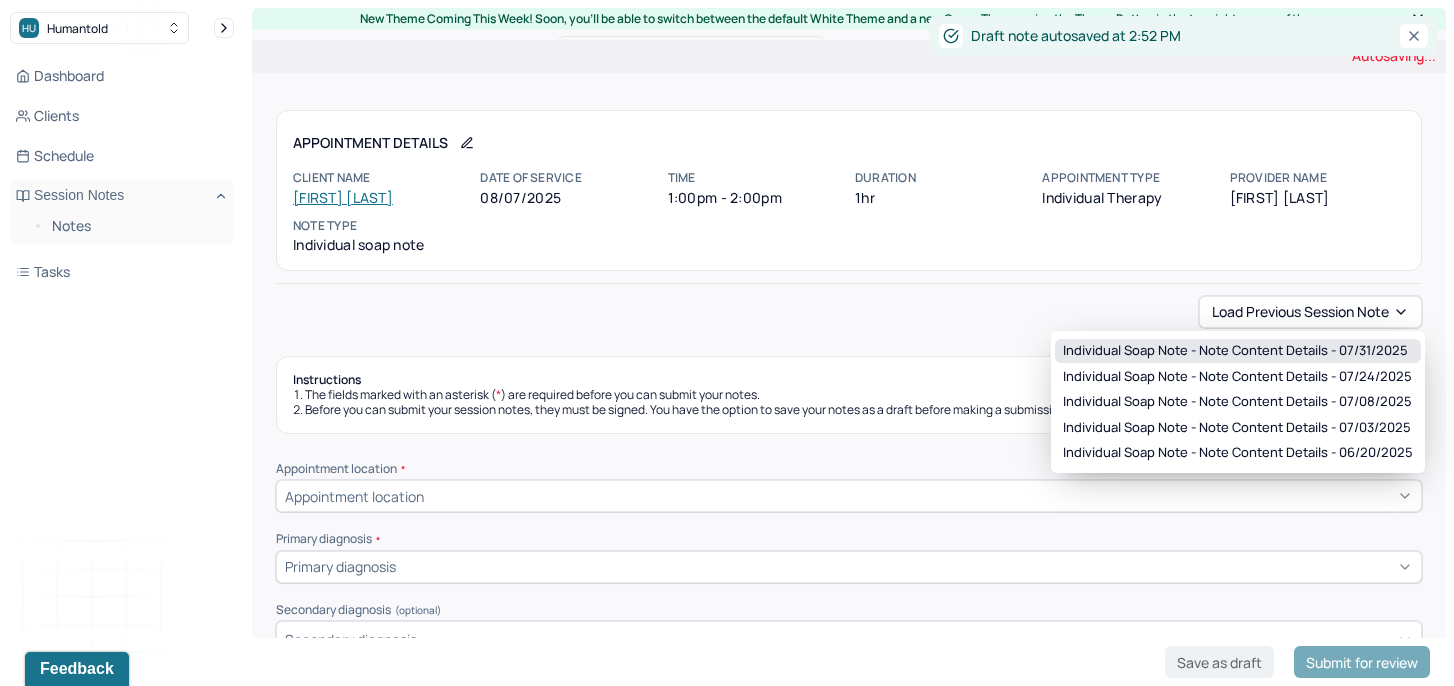 click on "Individual soap note   - Note content Details -   07/31/2025" at bounding box center (1235, 351) 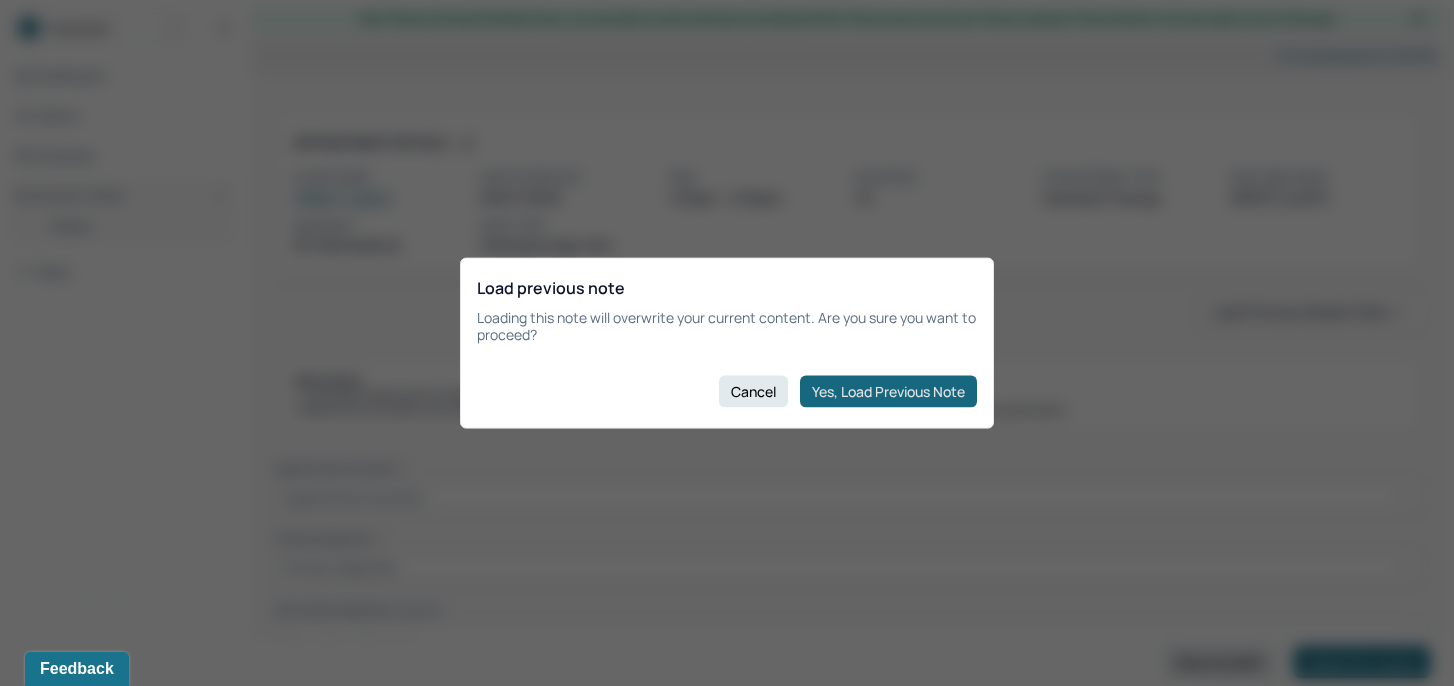 click on "Yes, Load Previous Note" at bounding box center (888, 391) 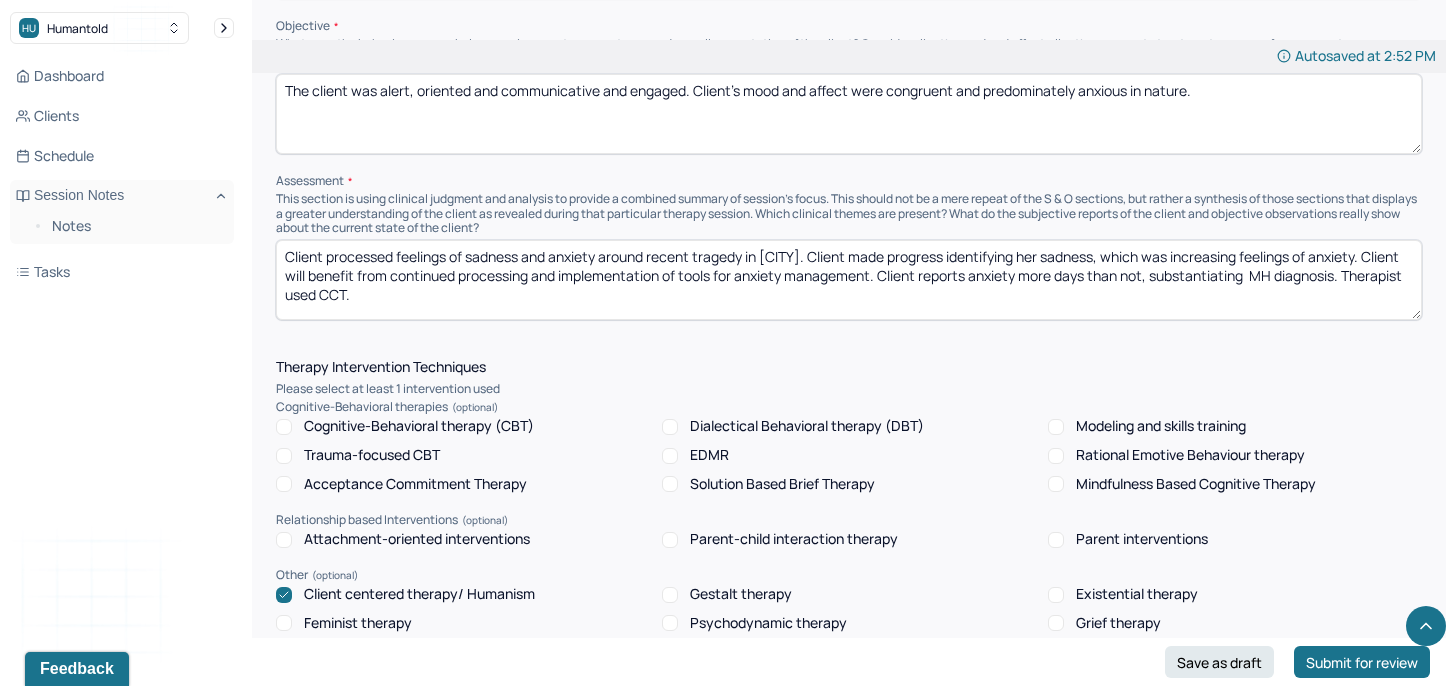 scroll, scrollTop: 0, scrollLeft: 0, axis: both 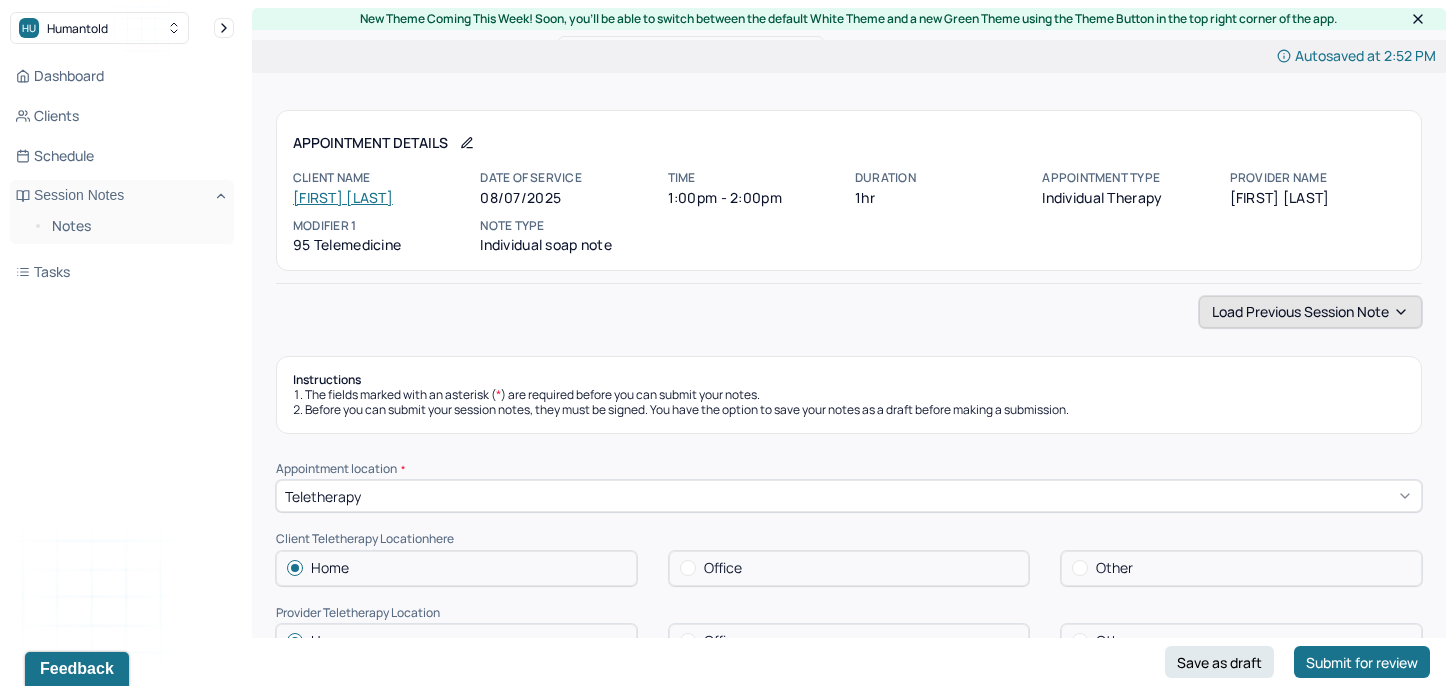 click on "Load previous session note" at bounding box center [1310, 312] 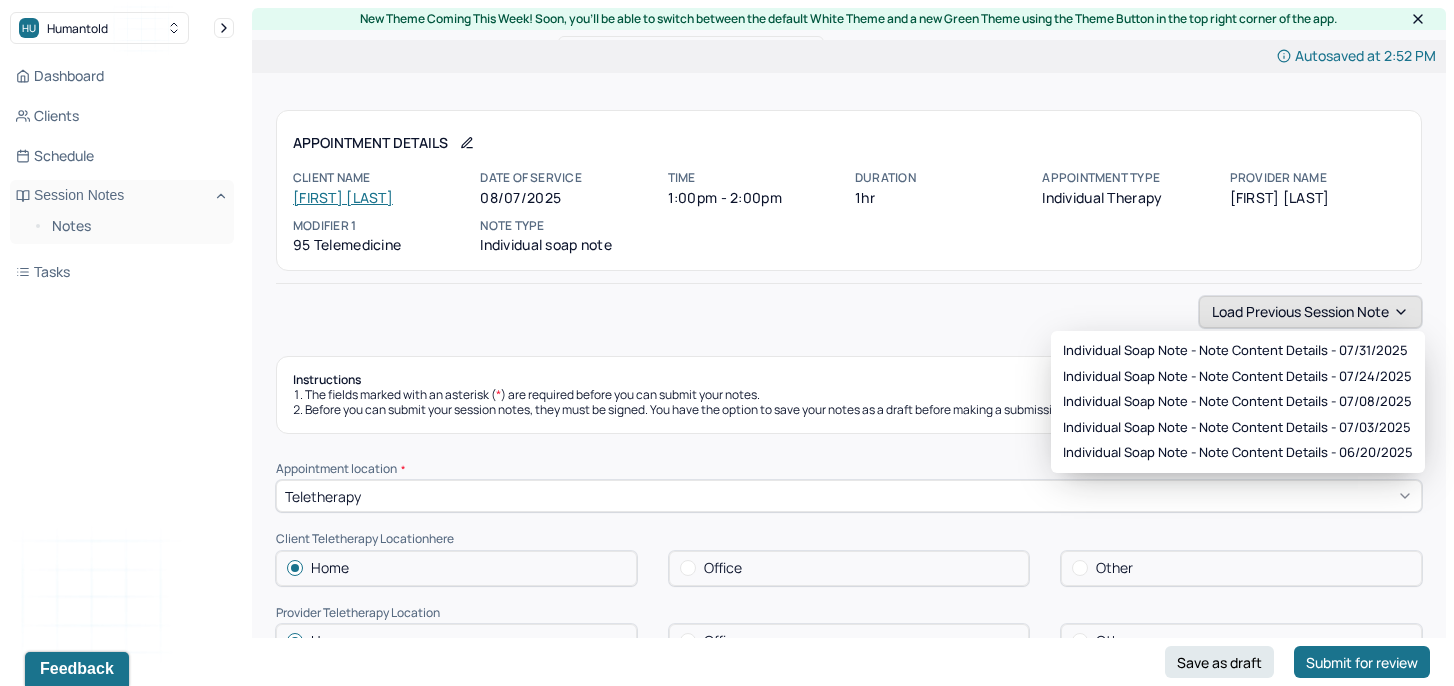 click on "Load previous session note" at bounding box center [1310, 312] 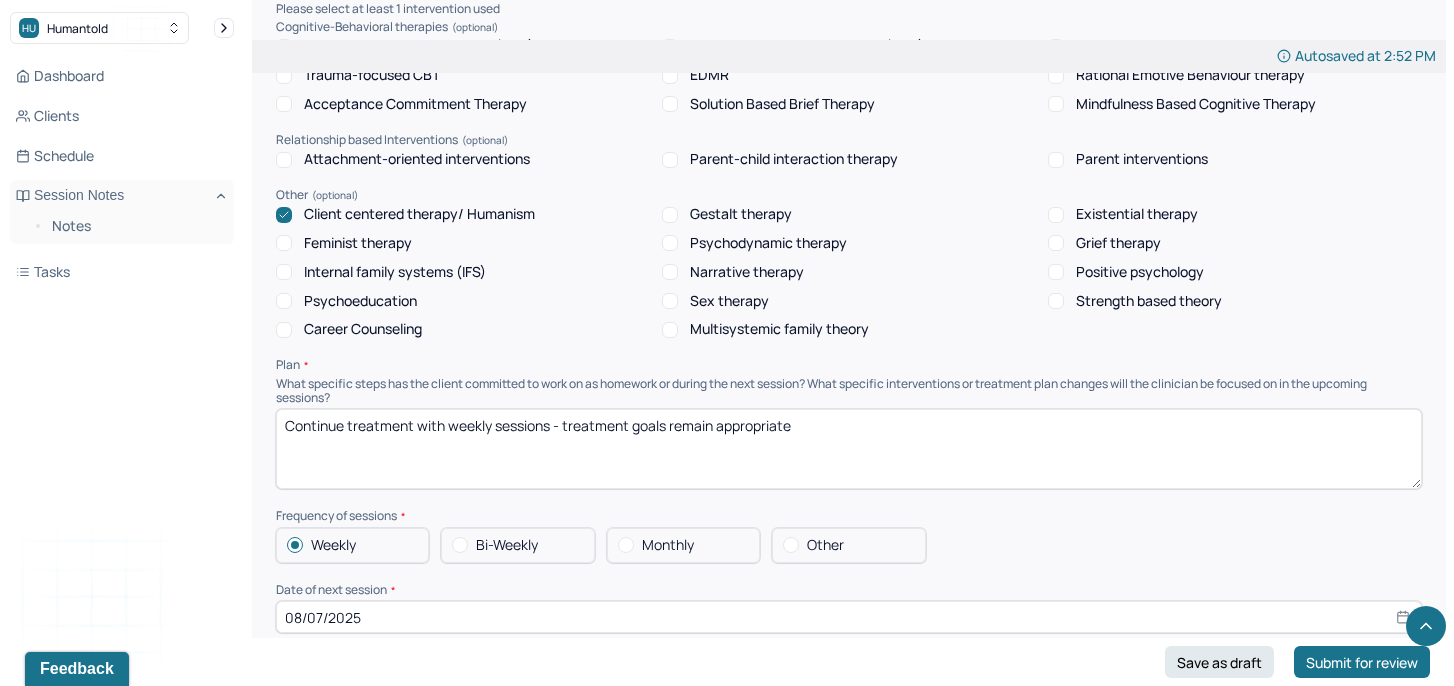 scroll, scrollTop: 2054, scrollLeft: 0, axis: vertical 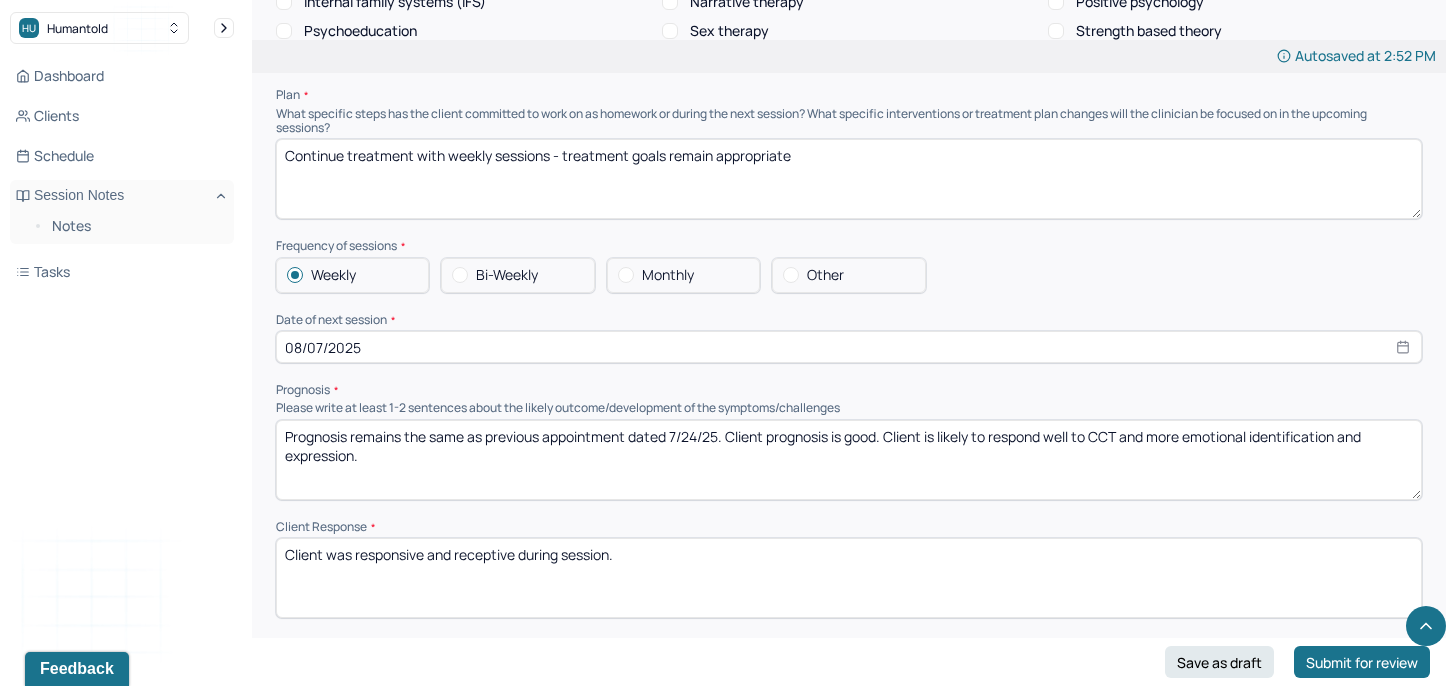 click on "Prognosis remains the same as previous appointment dated 7/24/25. Client prognosis is good. Client is likely to respond well to CCT and more emotional identification and expression." at bounding box center (849, 460) 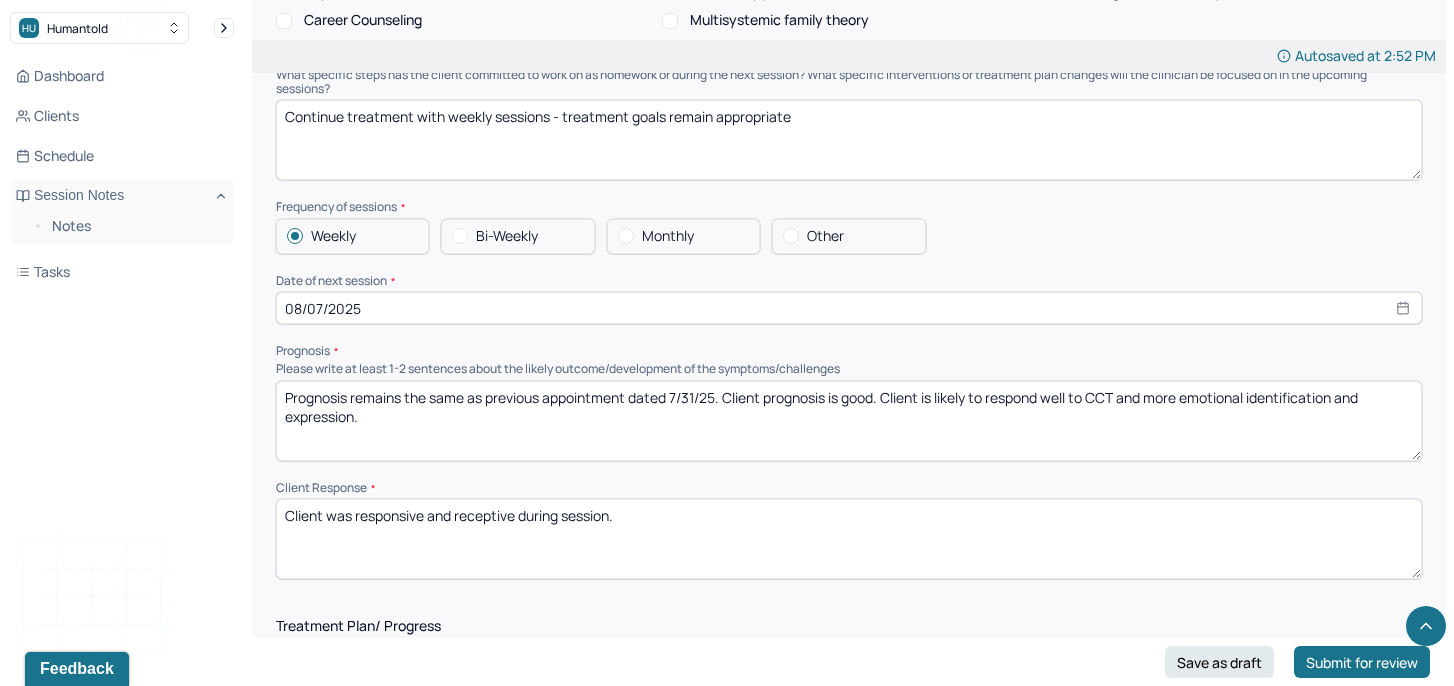 scroll, scrollTop: 2096, scrollLeft: 0, axis: vertical 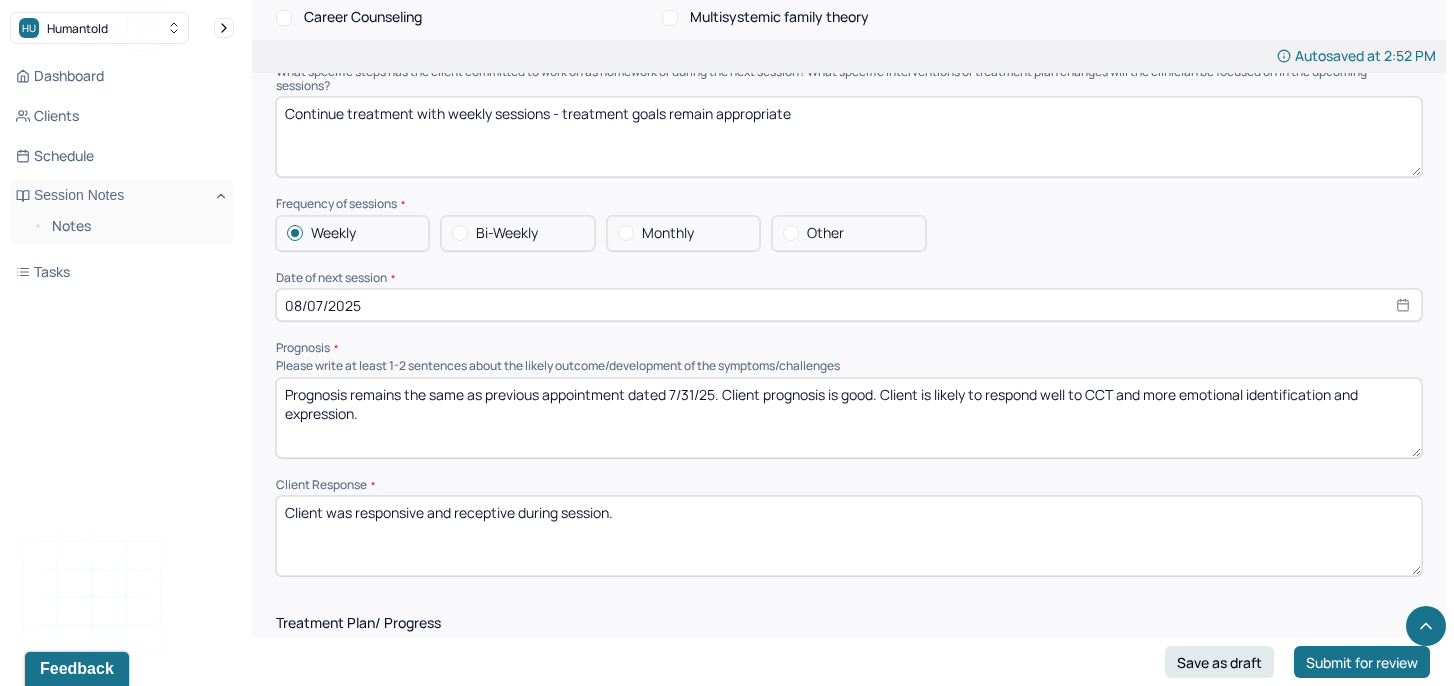 type on "Prognosis remains the same as previous appointment dated 7/31/25. Client prognosis is good. Client is likely to respond well to CCT and more emotional identification and expression." 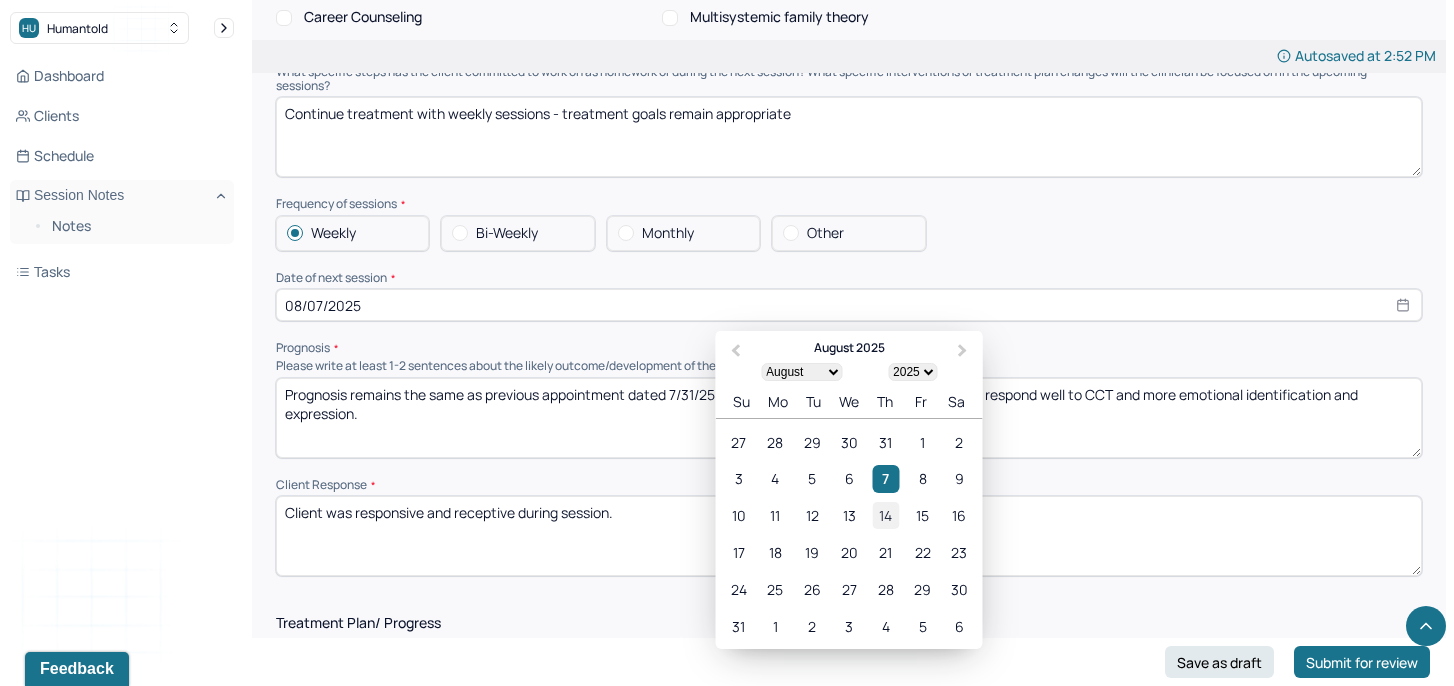 click on "14" at bounding box center [885, 515] 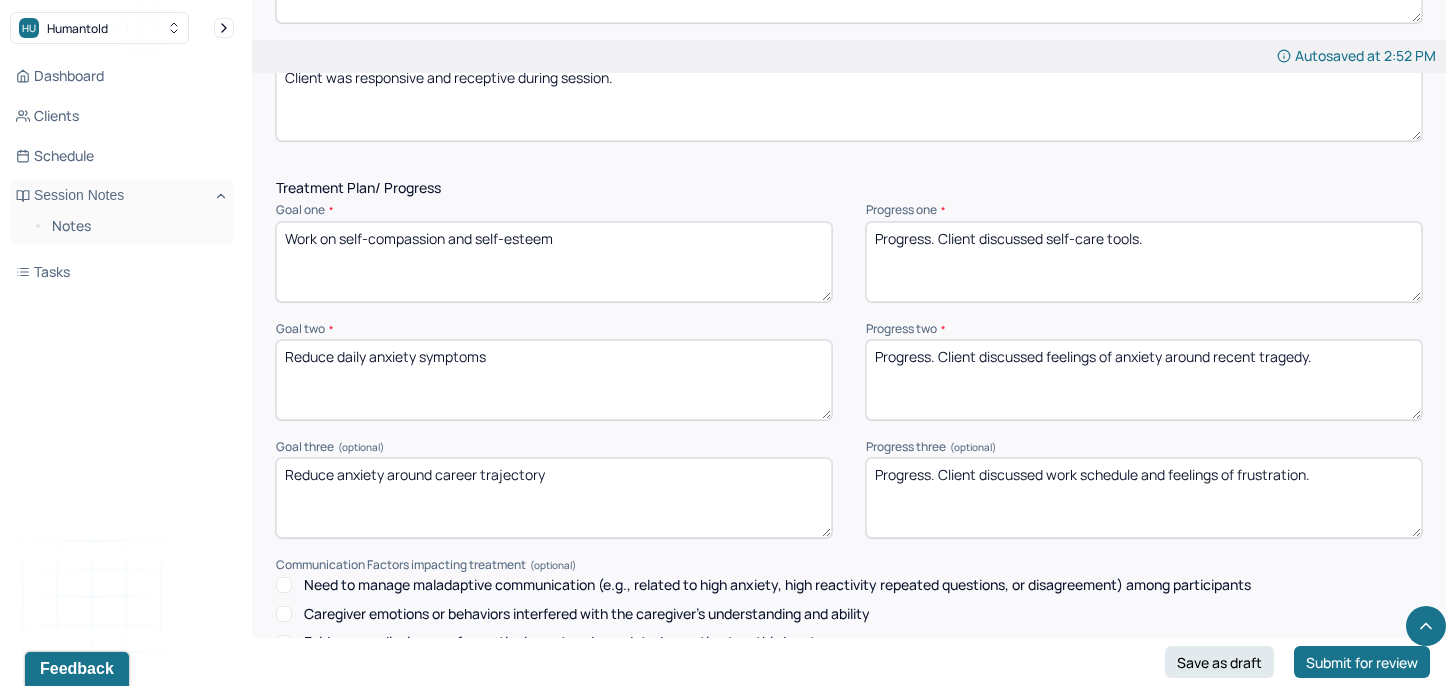 scroll, scrollTop: 2909, scrollLeft: 0, axis: vertical 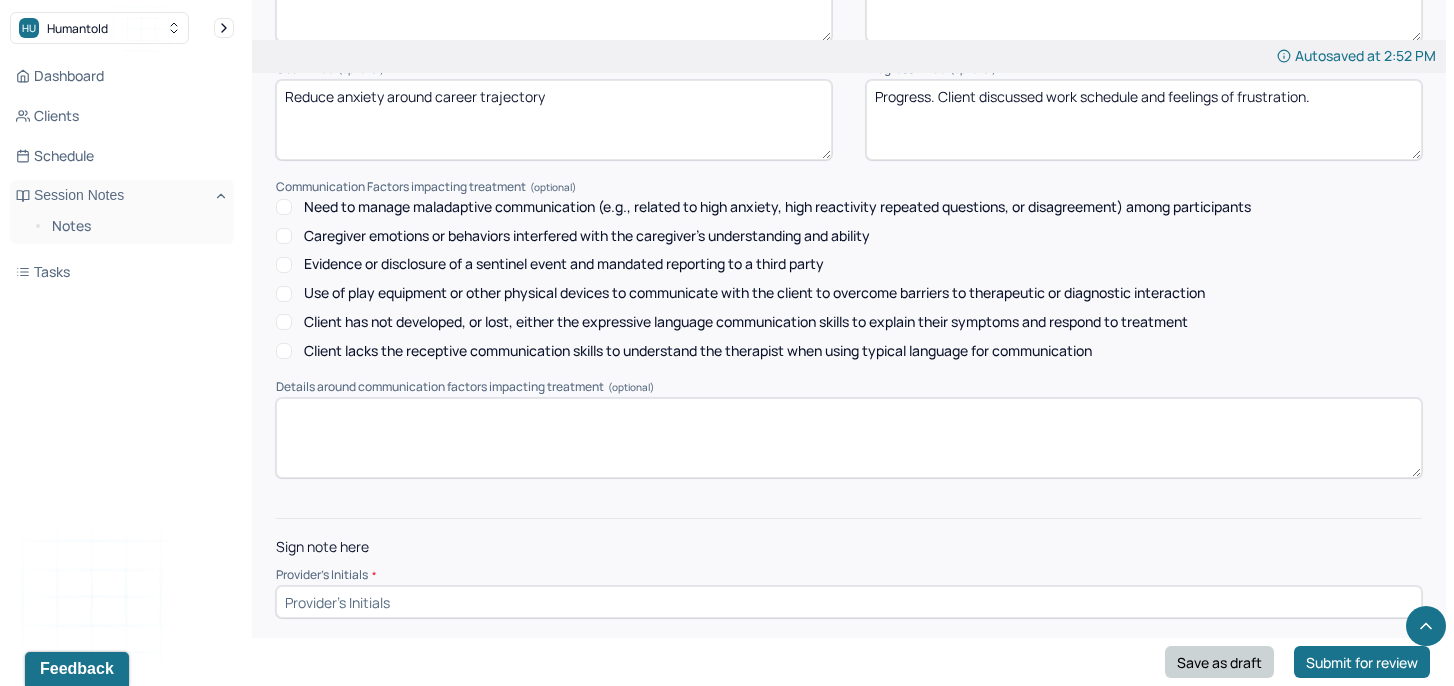 click on "Save as draft" at bounding box center [1219, 662] 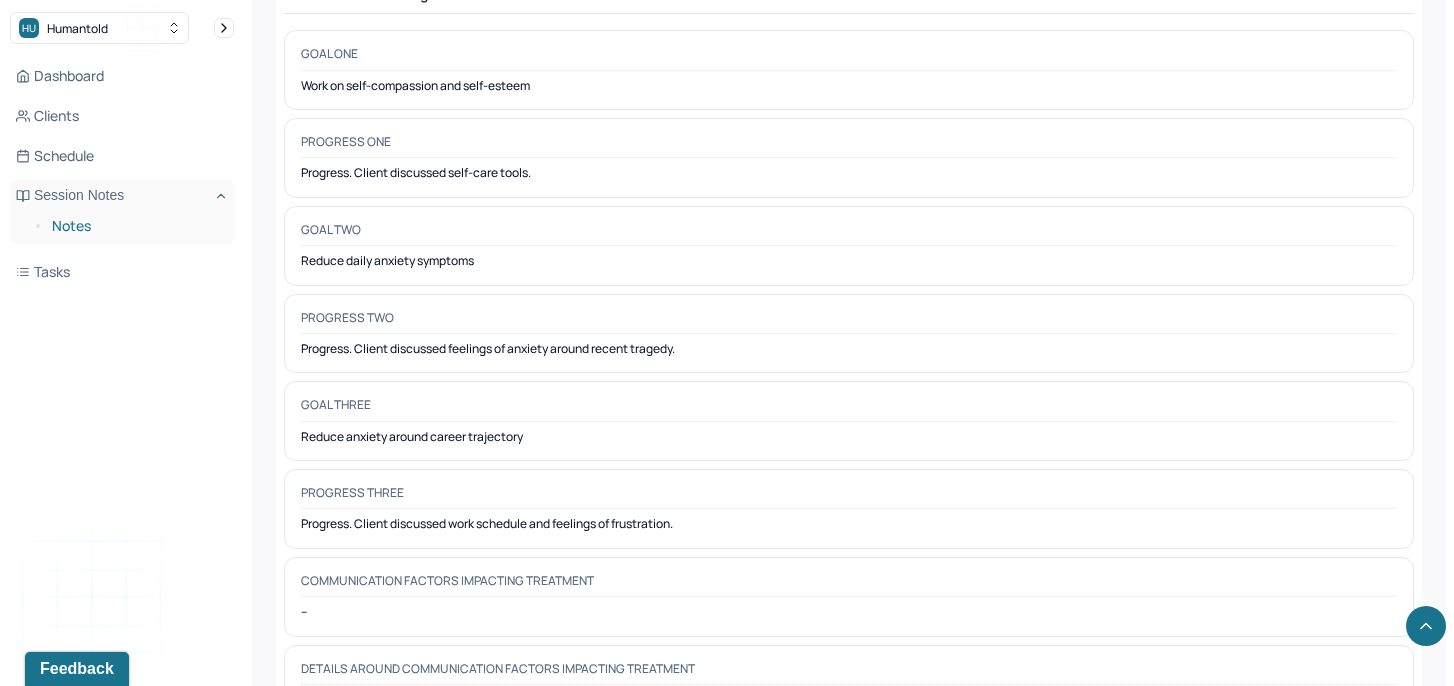 click on "Notes" at bounding box center (135, 226) 